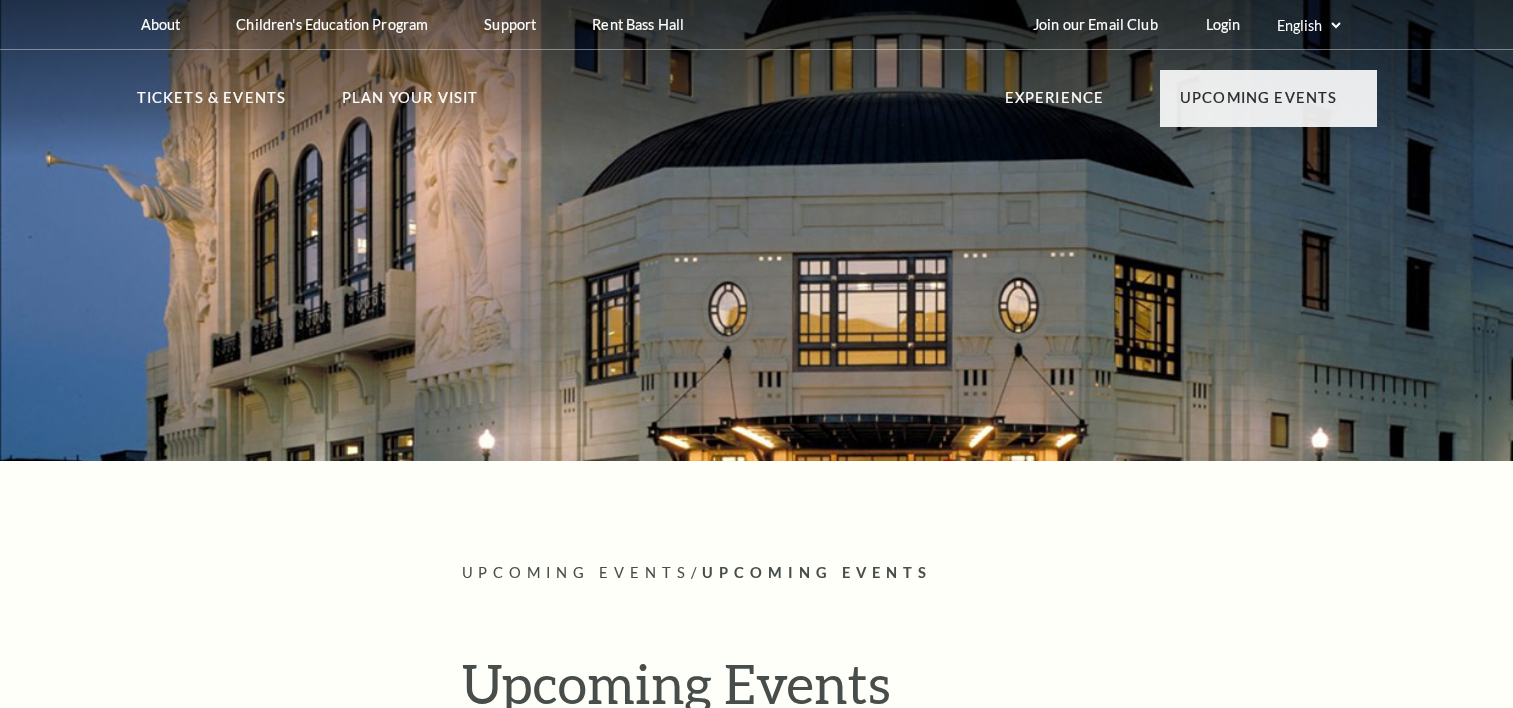 scroll, scrollTop: 0, scrollLeft: 0, axis: both 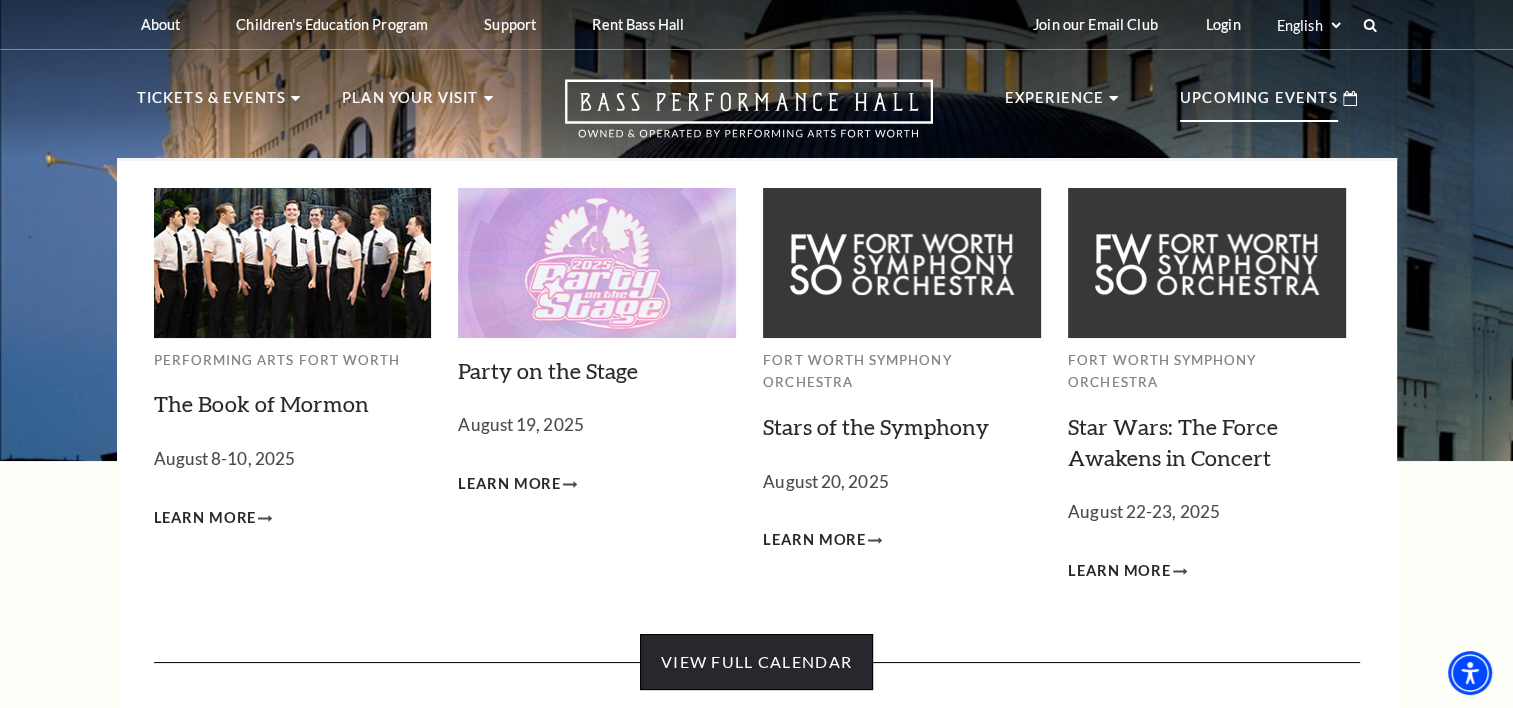 click on "View Full Calendar" at bounding box center [756, 662] 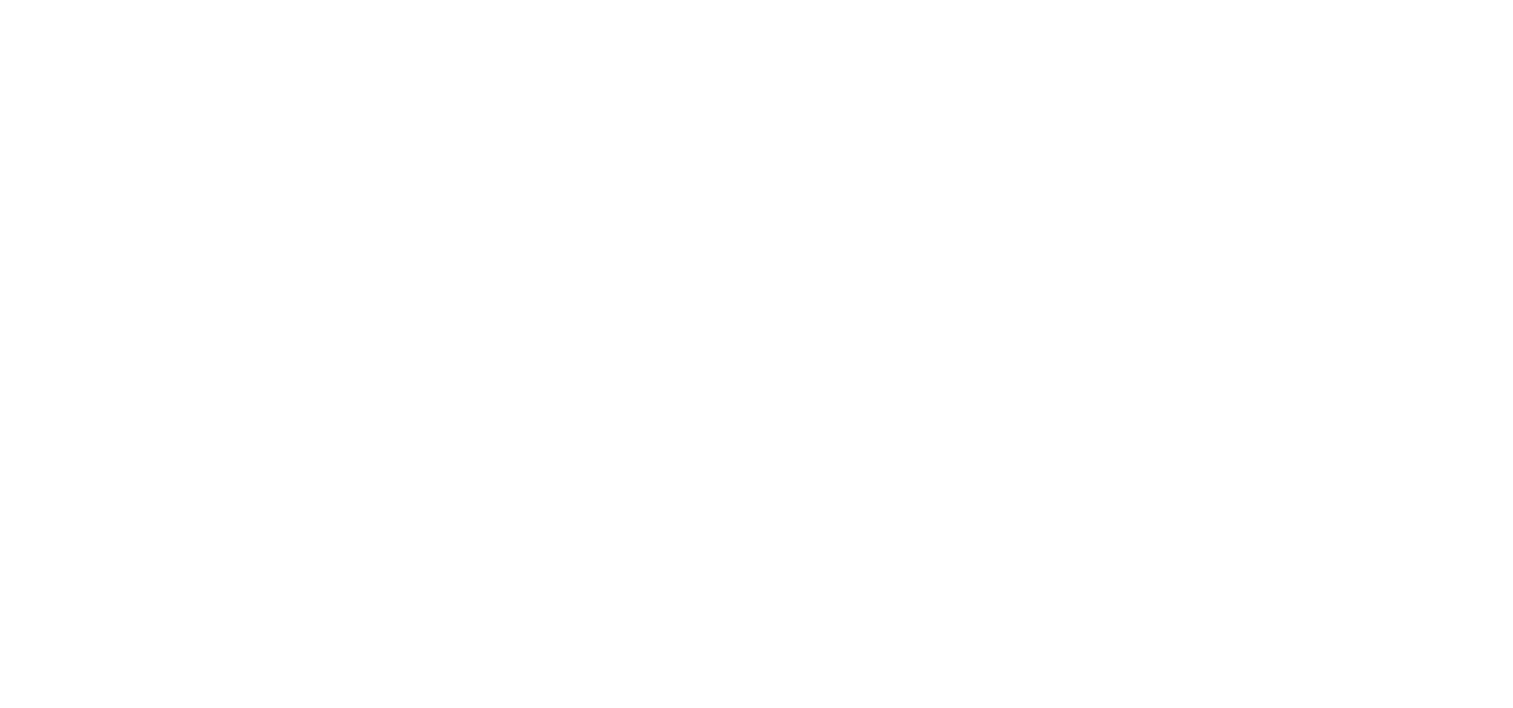 scroll, scrollTop: 0, scrollLeft: 0, axis: both 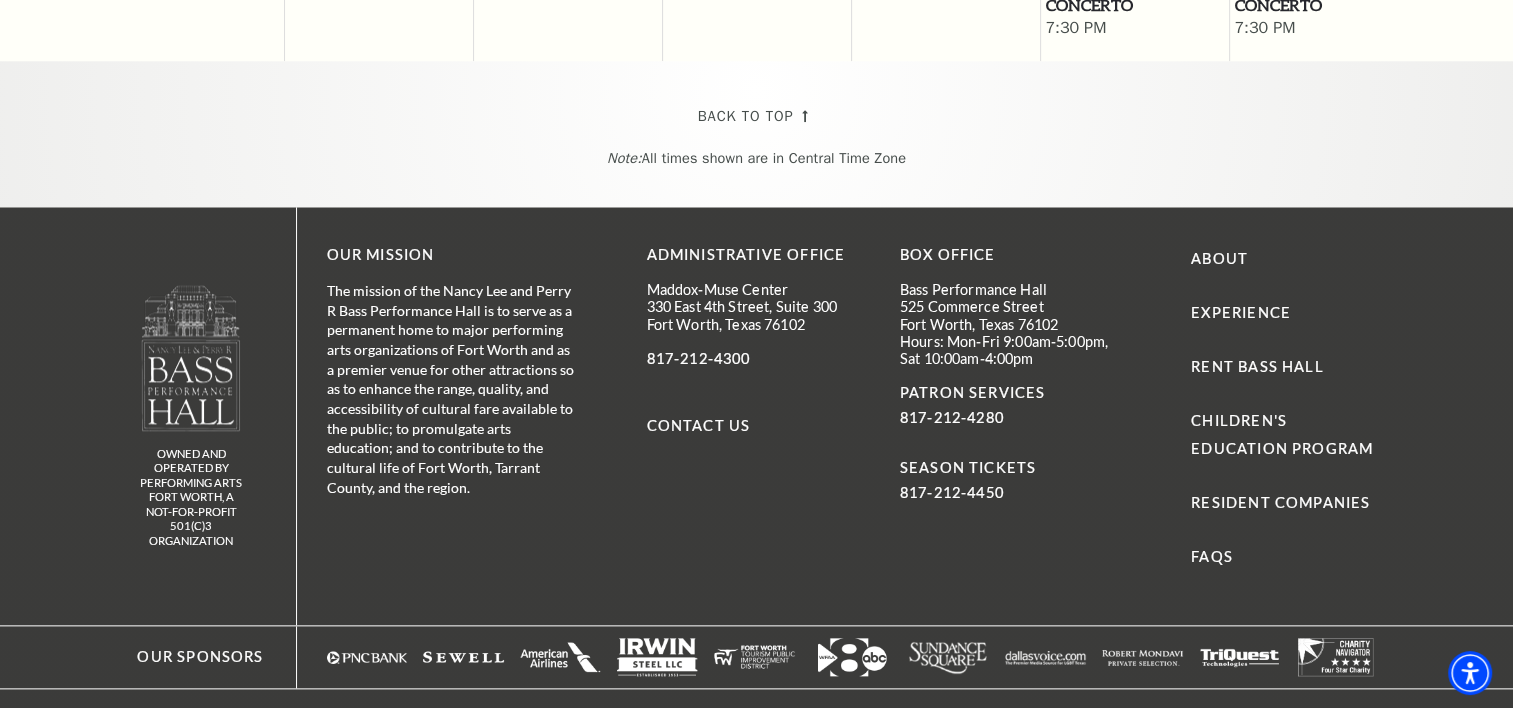 click on "August 2025 Sunday Monday Tuesday Wednesday Thursday Friday Saturday 1 2 3 4 5 6 7 8 9
Presented By Performing Arts Fort Worth
Broadway at the Bass Series presented by PNC Bank
The Book of Mormon
7:30 PM
Presented By Performing Arts Fort Worth The Book of Mormon 1:30 PM 10 11" at bounding box center (756, -816) 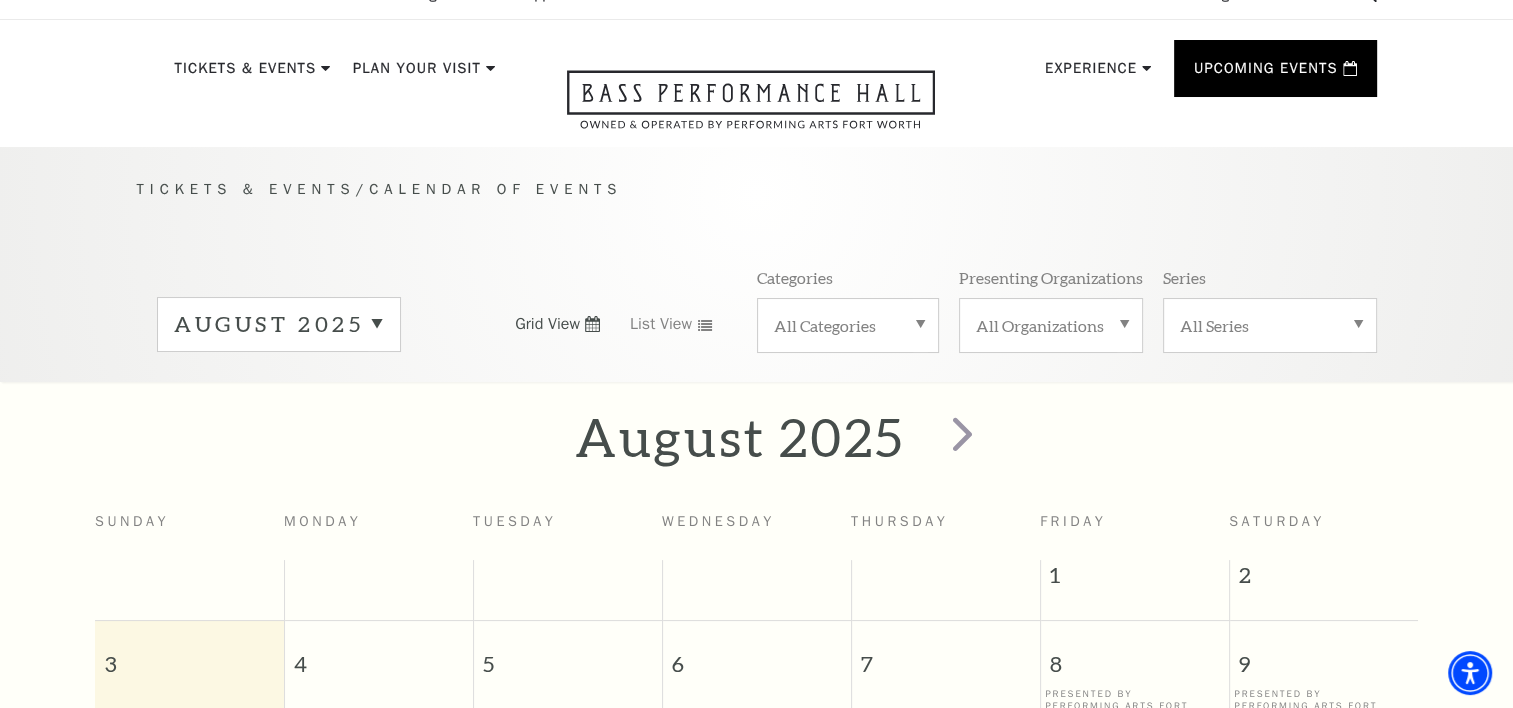 scroll, scrollTop: 0, scrollLeft: 0, axis: both 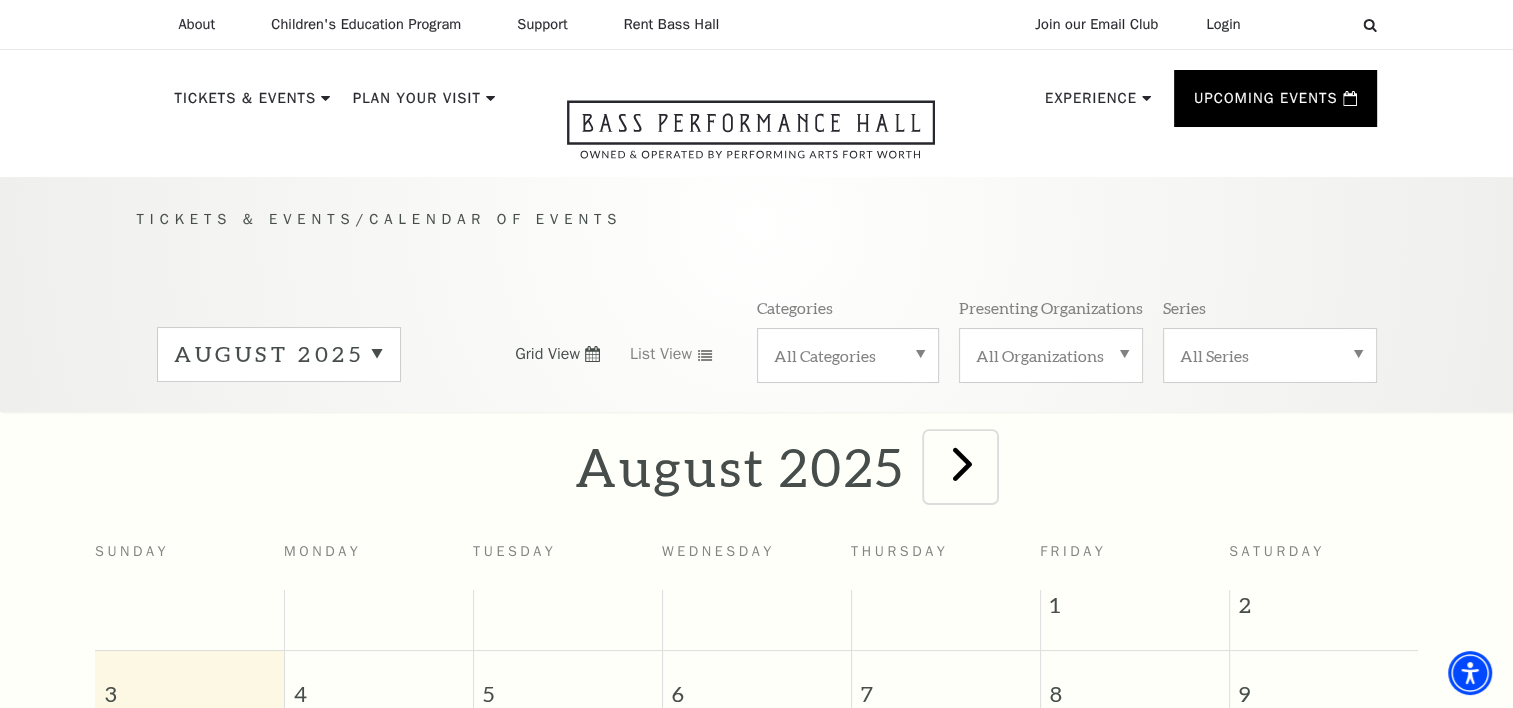 click at bounding box center (962, 463) 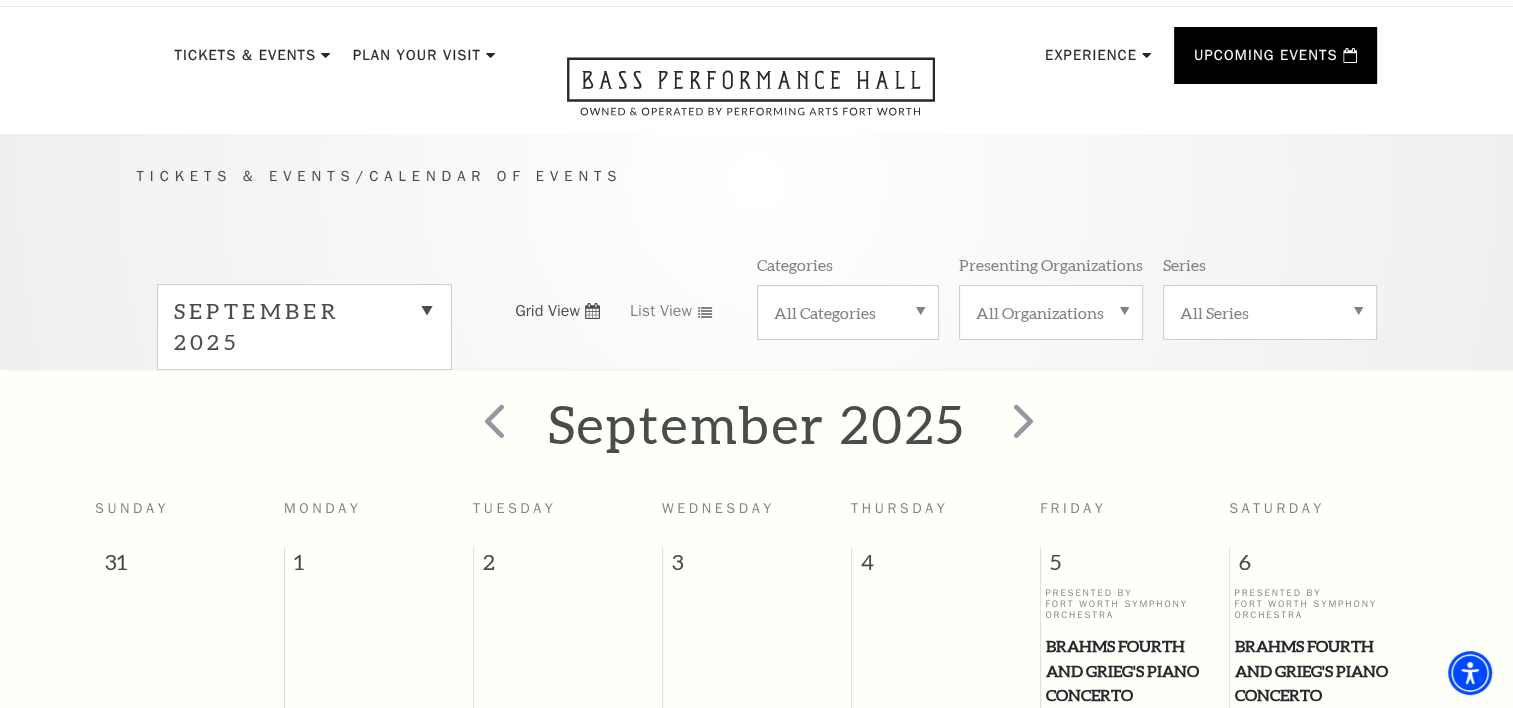 scroll, scrollTop: 0, scrollLeft: 0, axis: both 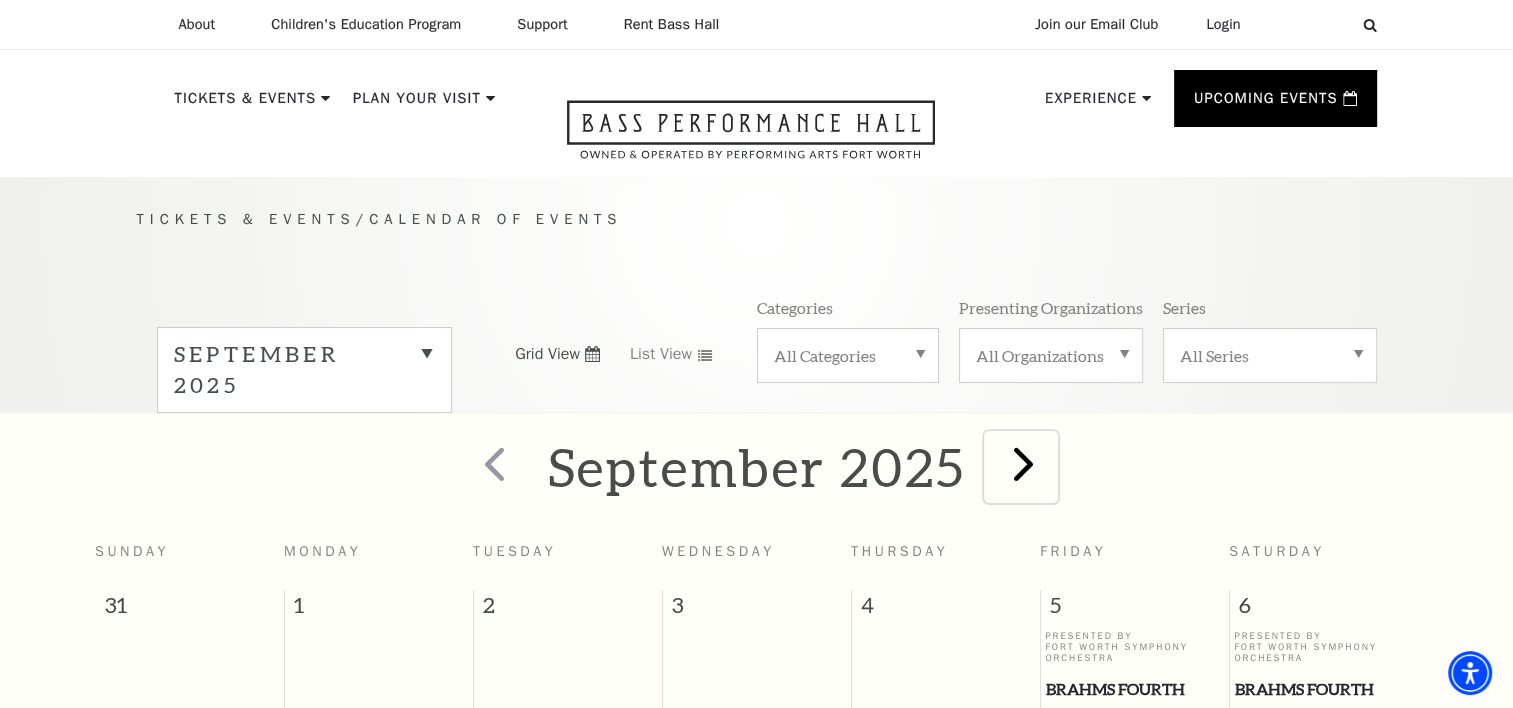 click at bounding box center [1023, 463] 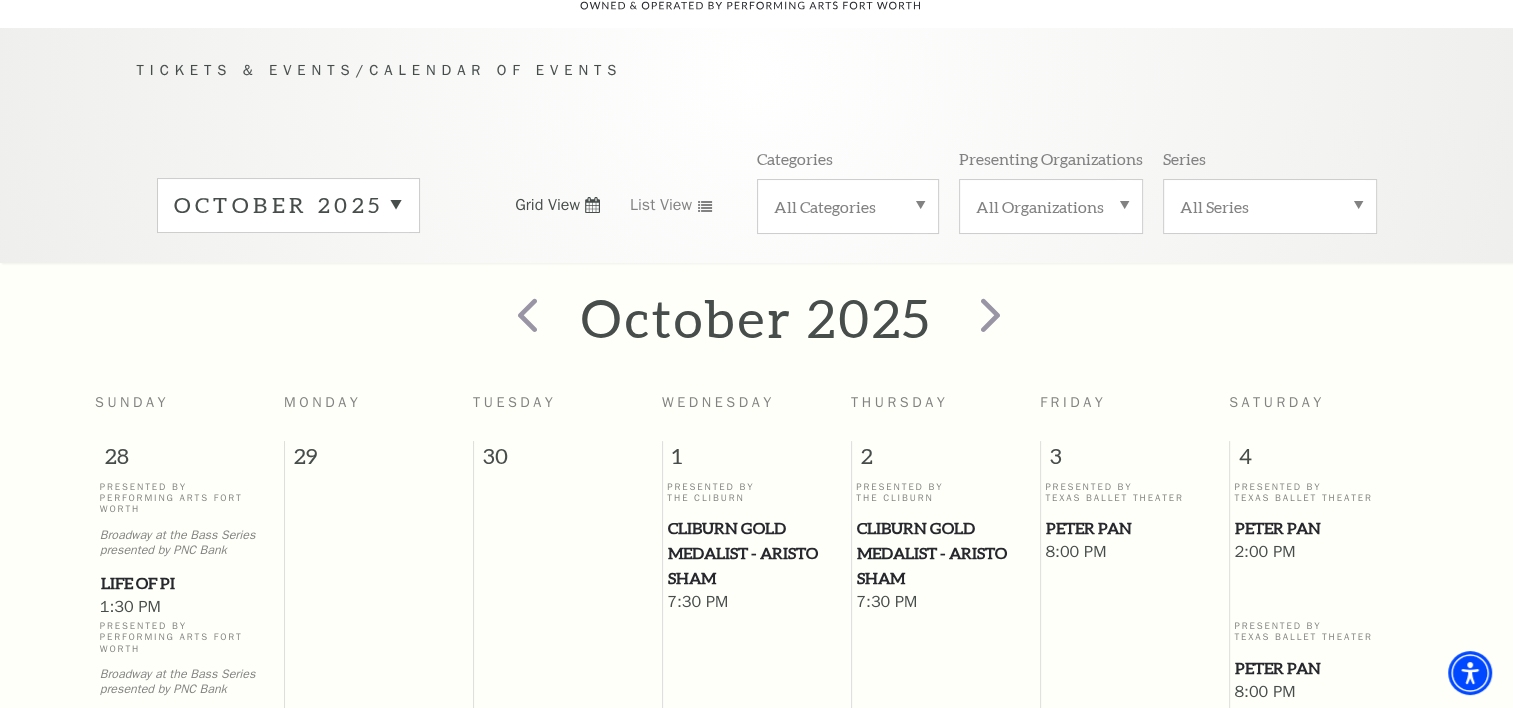 scroll, scrollTop: 0, scrollLeft: 0, axis: both 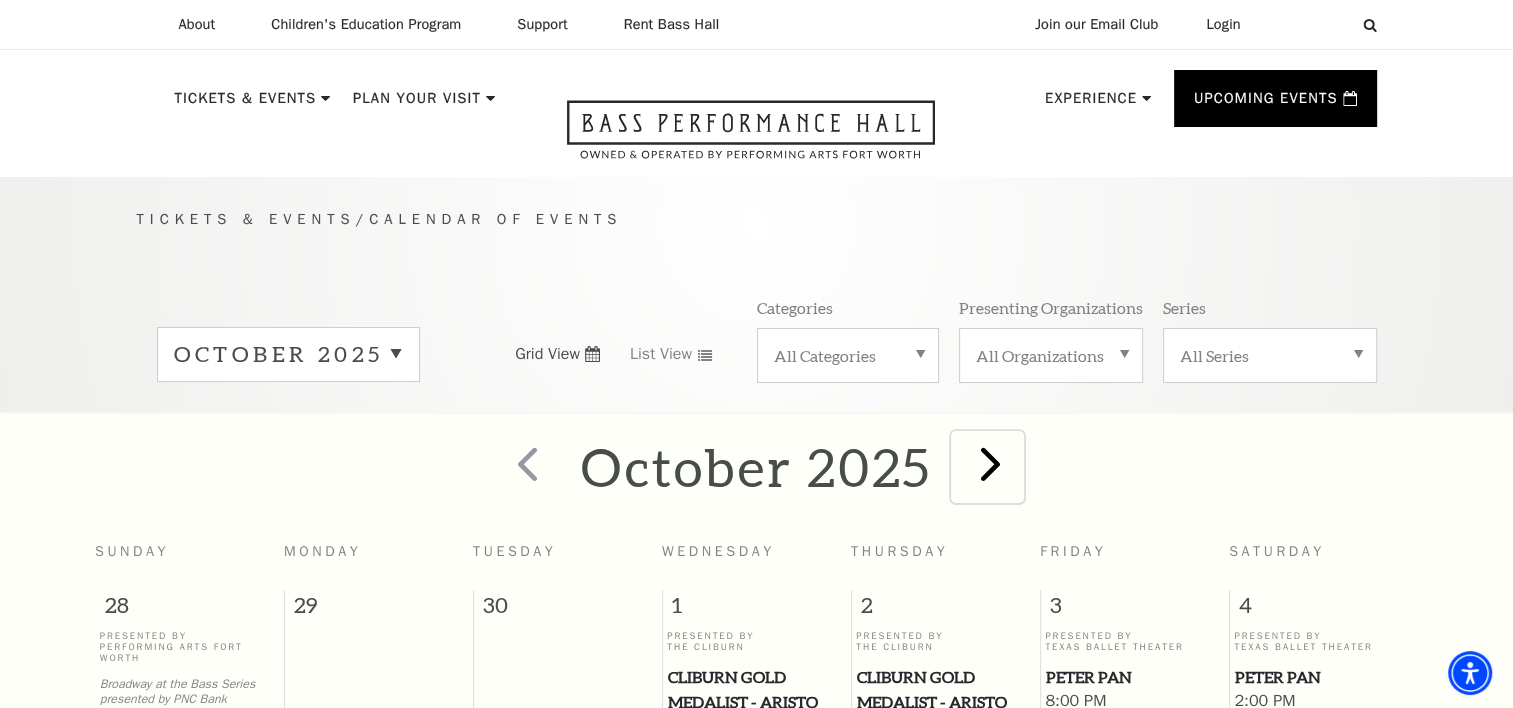 click at bounding box center [990, 463] 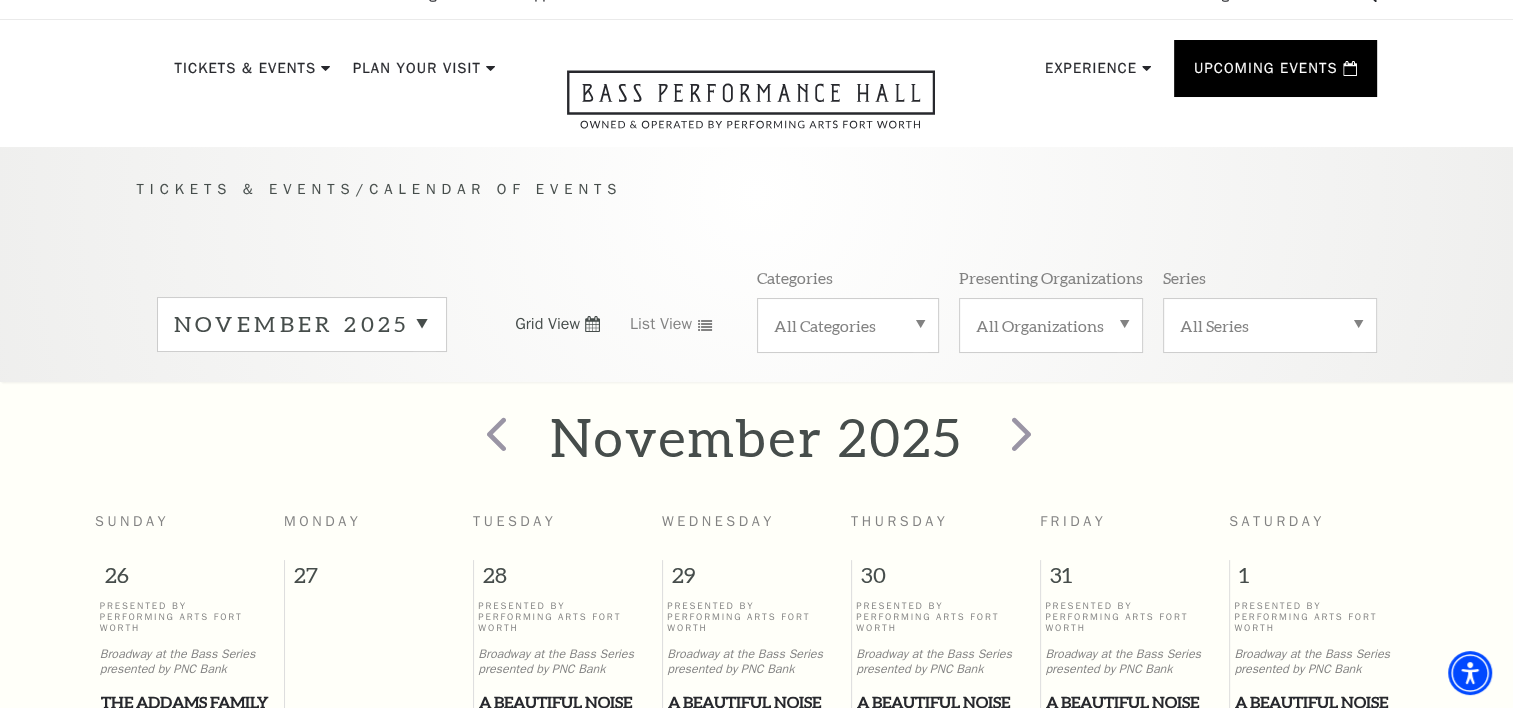 scroll, scrollTop: 0, scrollLeft: 0, axis: both 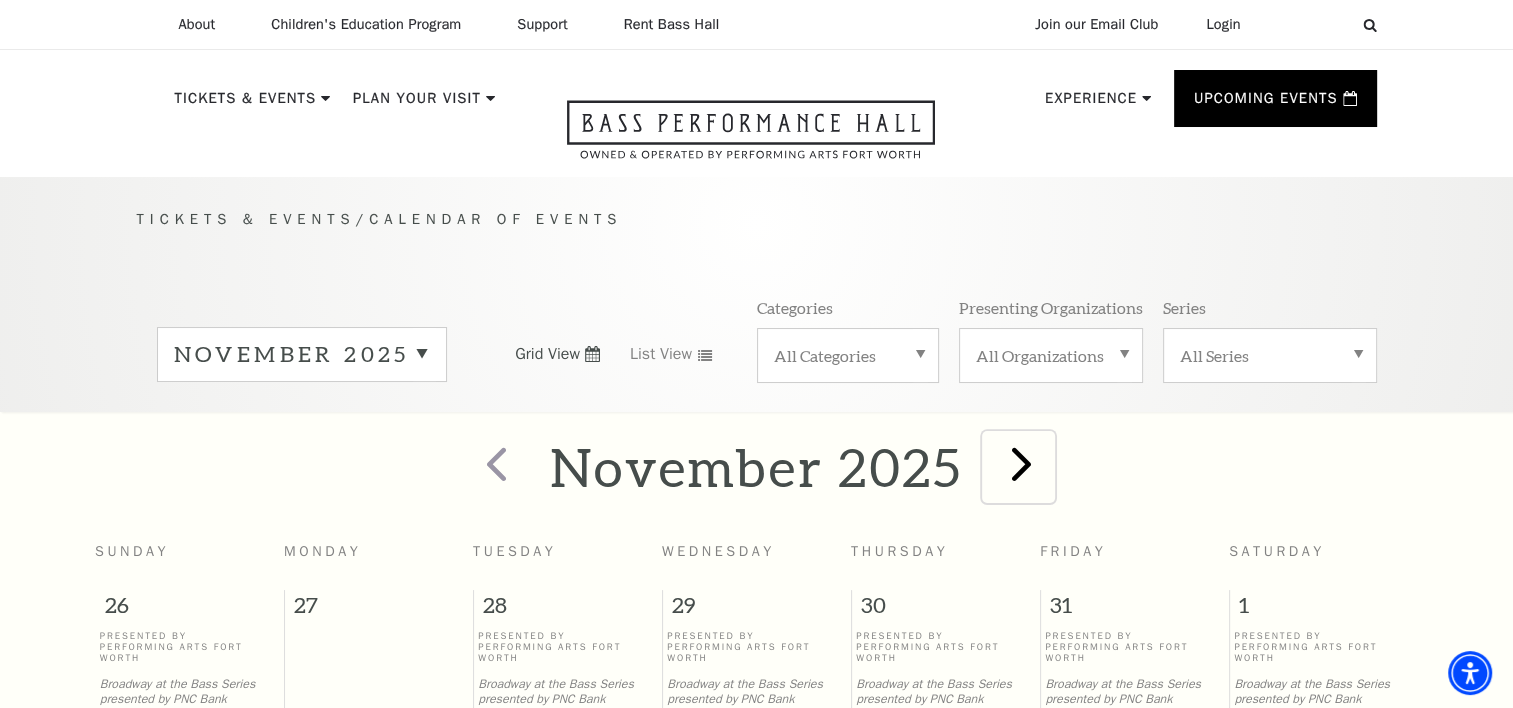 click at bounding box center (1021, 463) 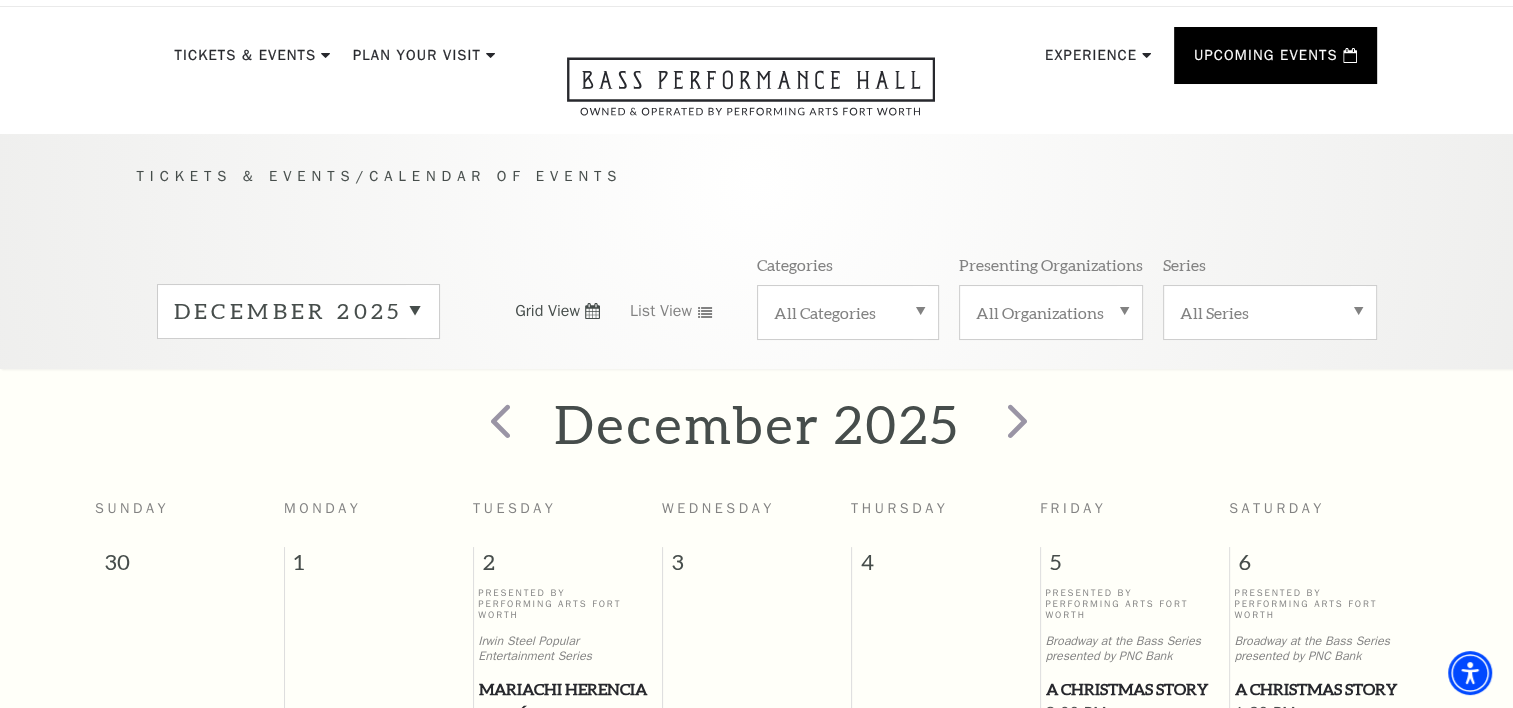 scroll, scrollTop: 0, scrollLeft: 0, axis: both 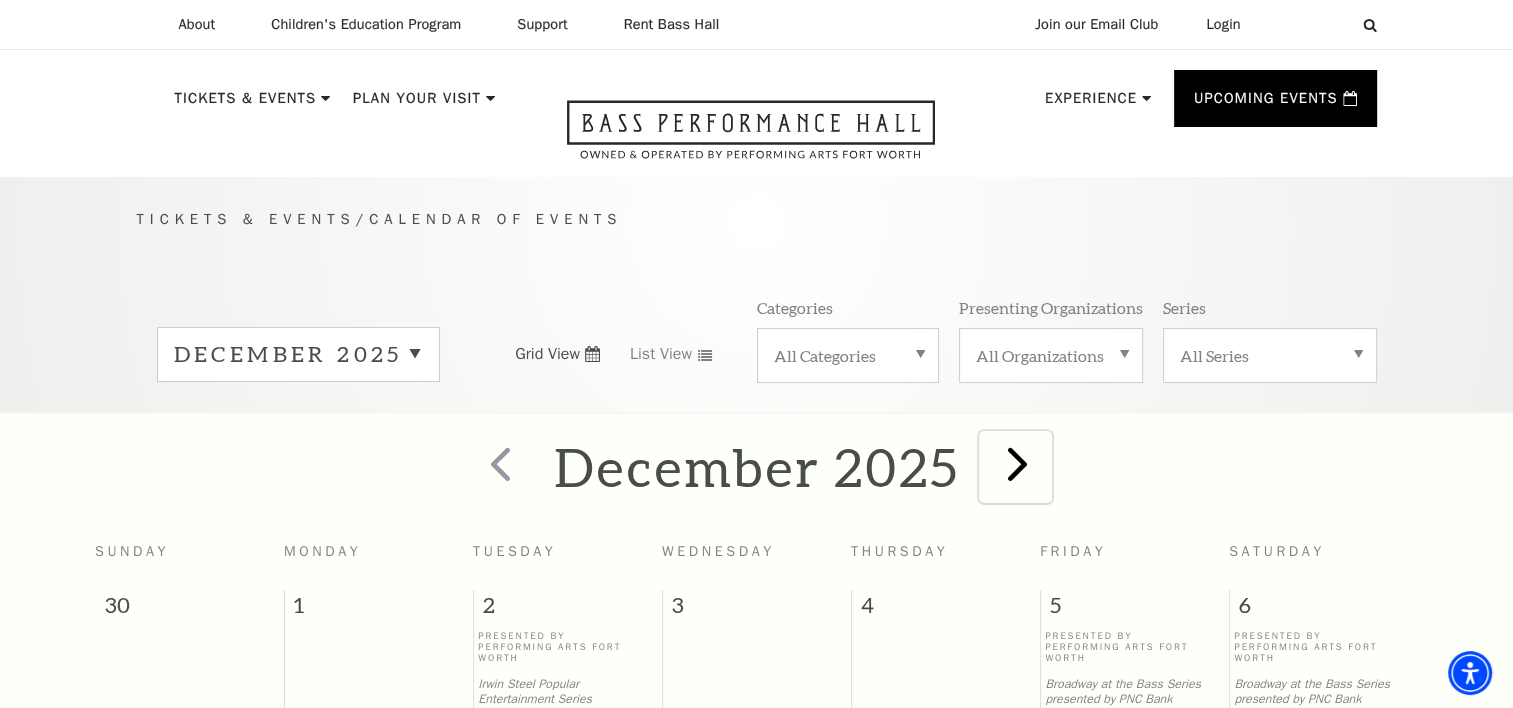 click at bounding box center (1017, 463) 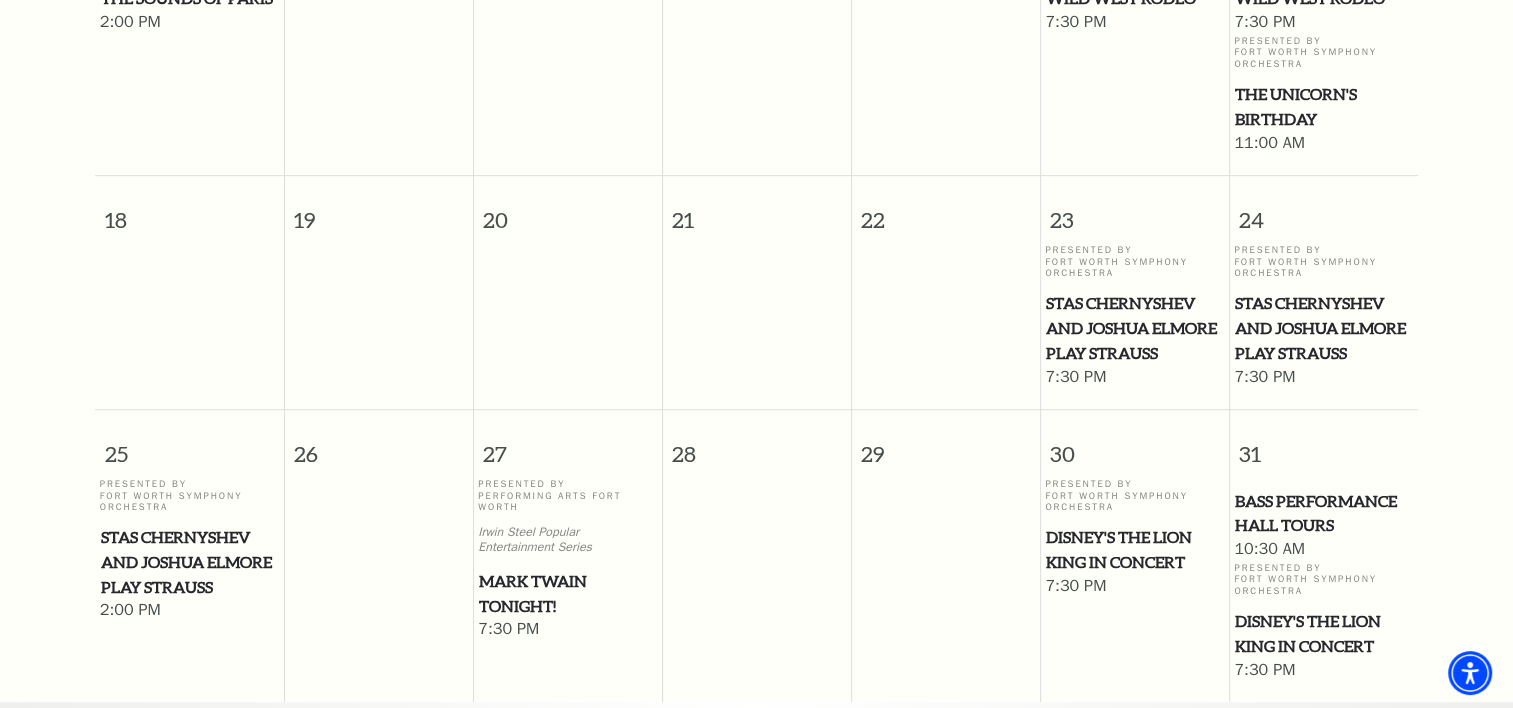 scroll, scrollTop: 1056, scrollLeft: 0, axis: vertical 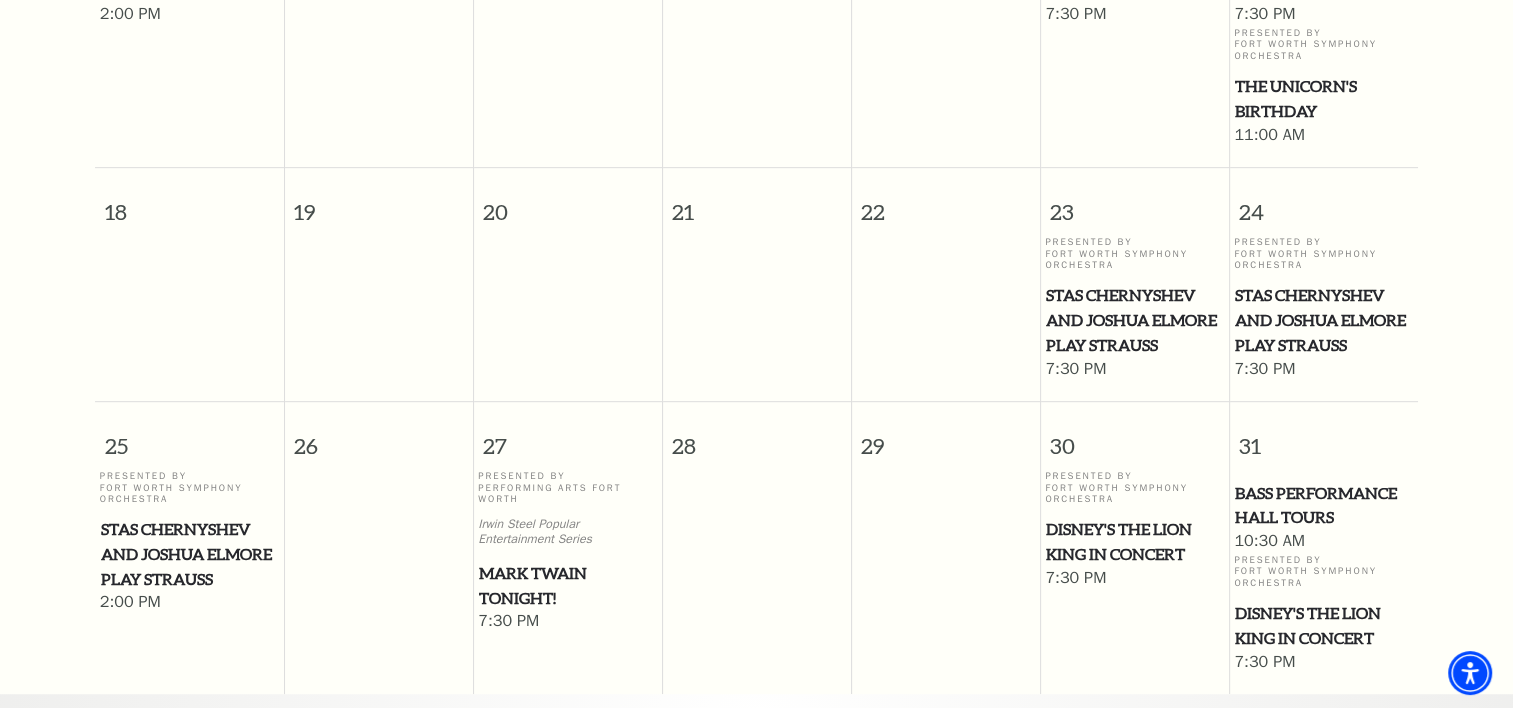 click on "Mark Twain Tonight!" at bounding box center (567, 585) 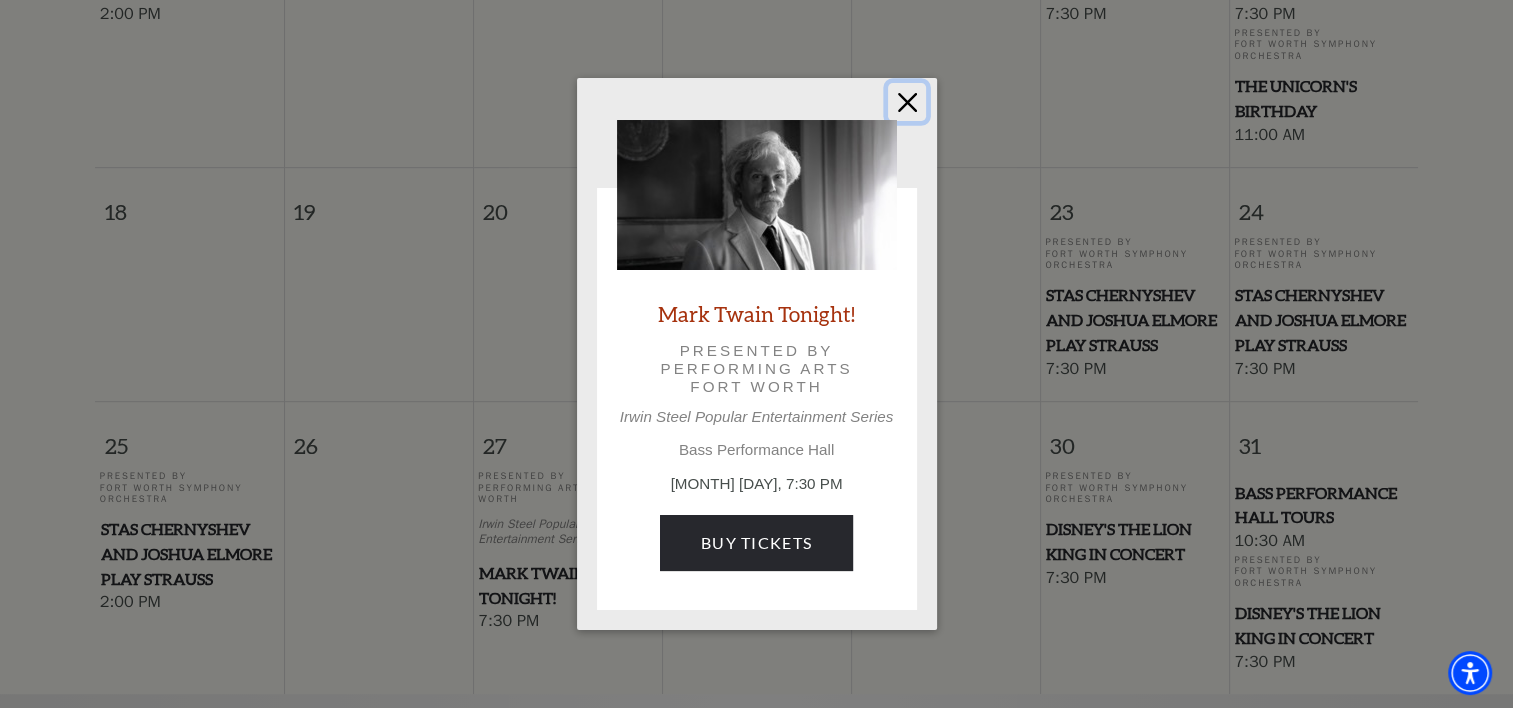 click at bounding box center [907, 102] 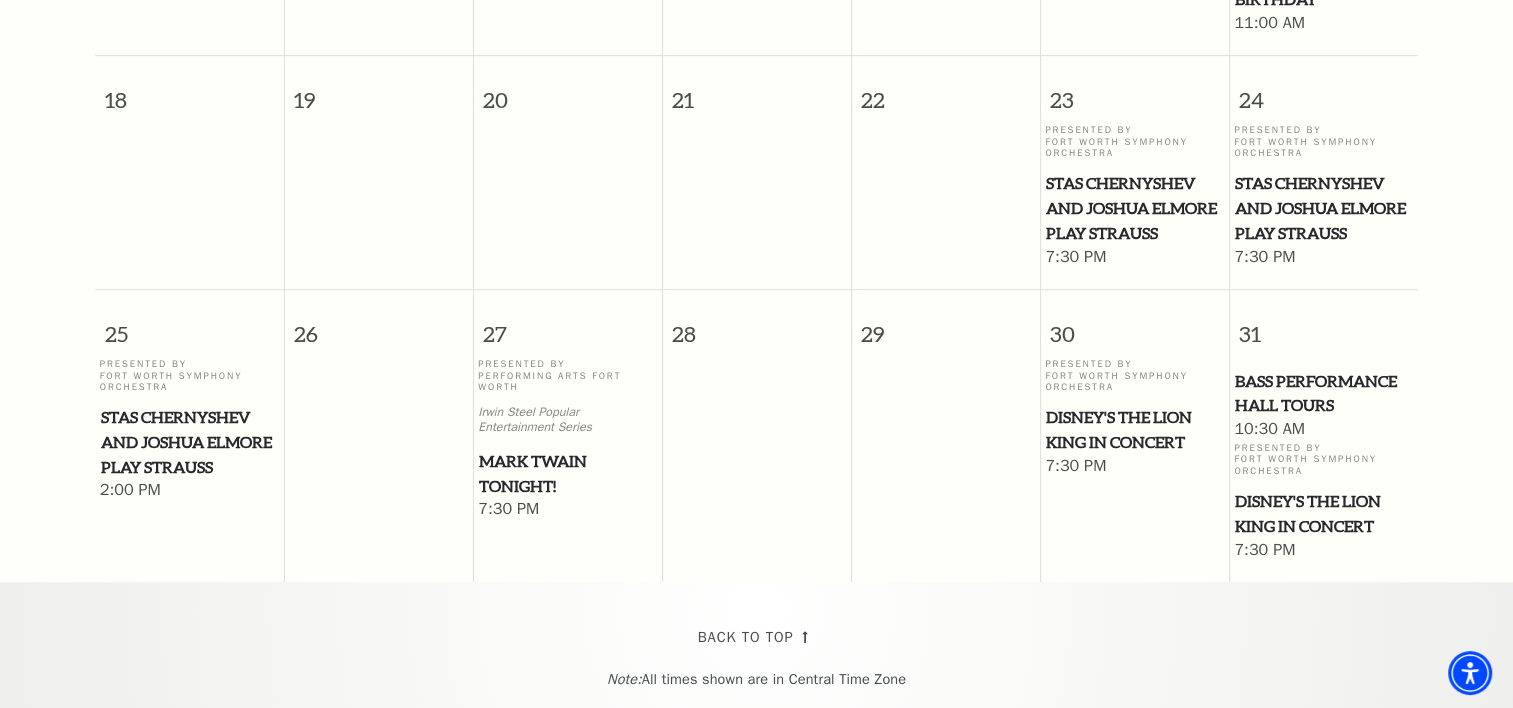scroll, scrollTop: 1176, scrollLeft: 0, axis: vertical 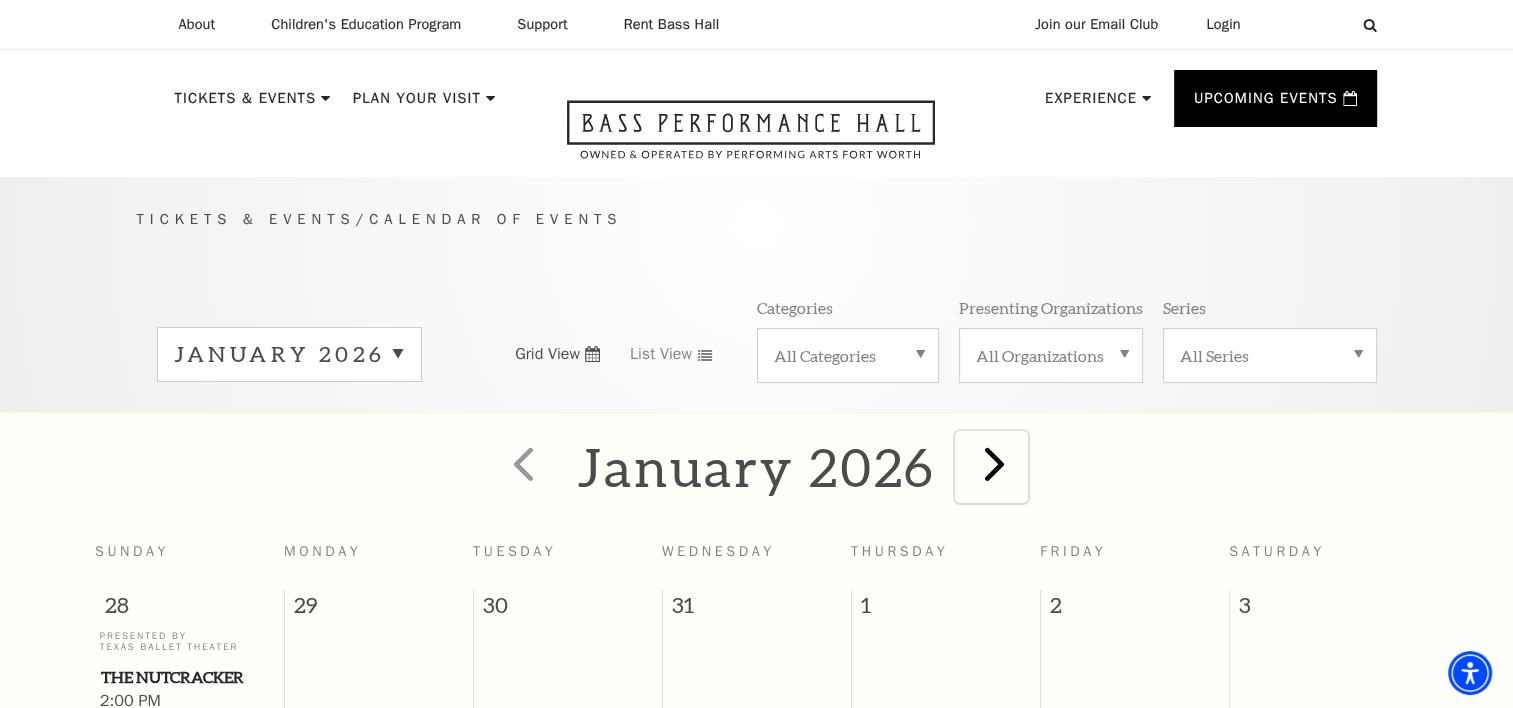 click at bounding box center (994, 463) 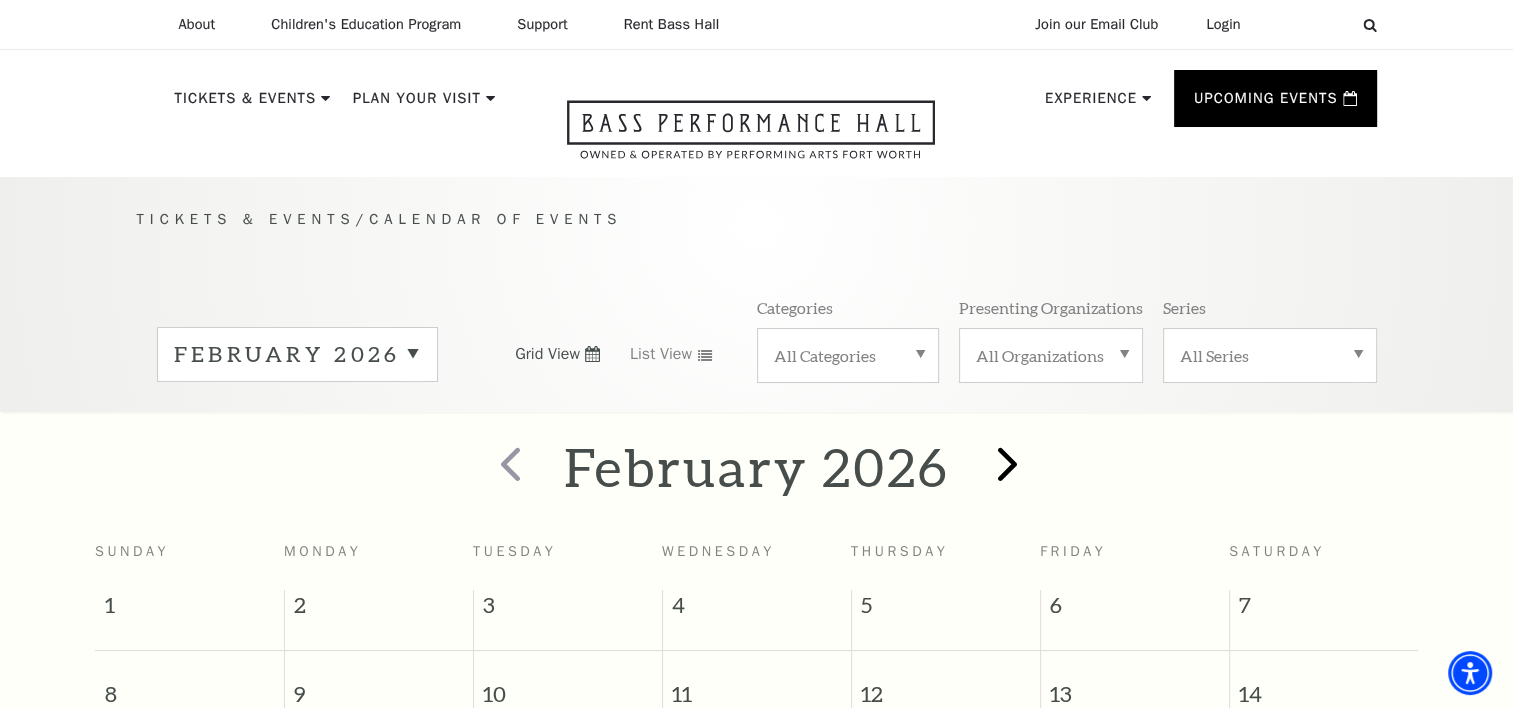 scroll, scrollTop: 176, scrollLeft: 0, axis: vertical 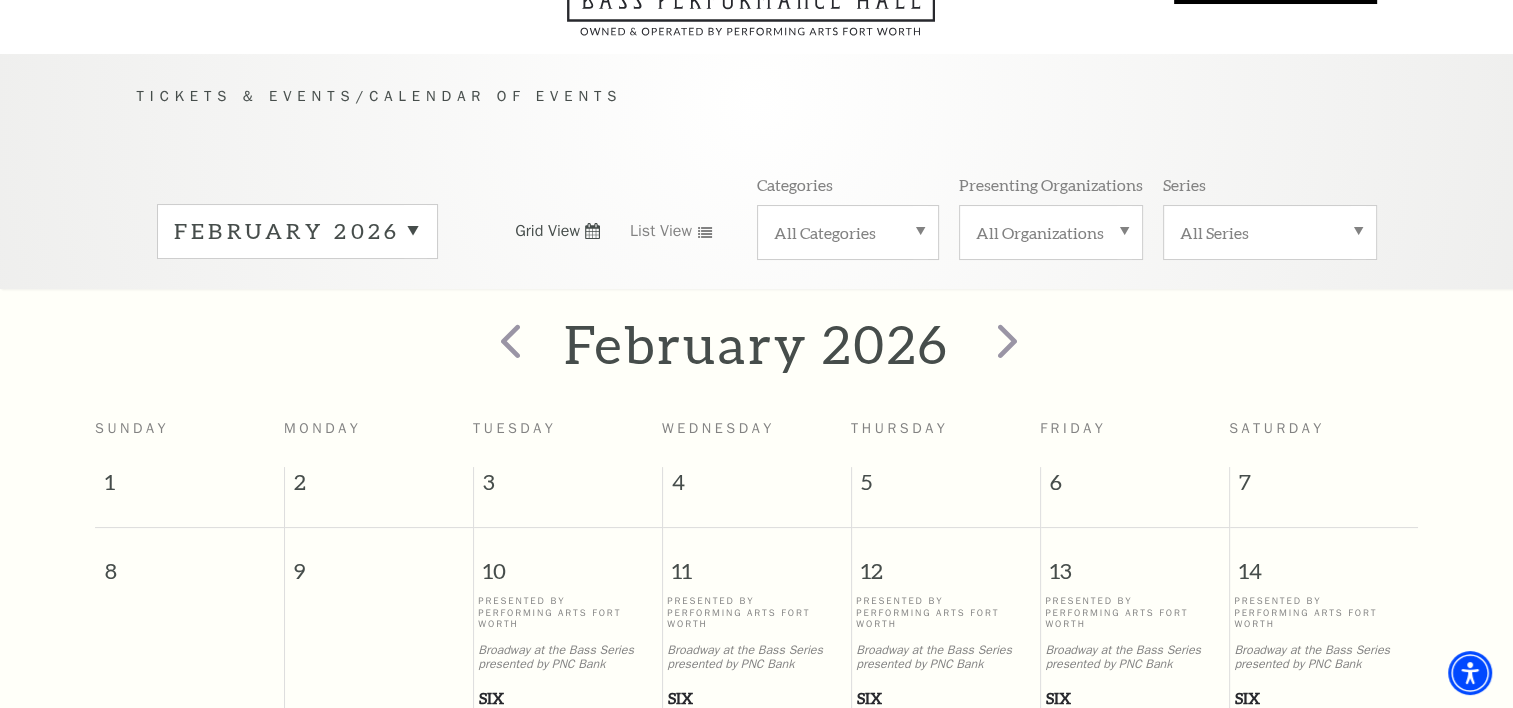 click on "Presented By Performing Arts Fort Worth
Broadway at the Bass Series presented by PNC Bank
SIX" at bounding box center (567, 653) 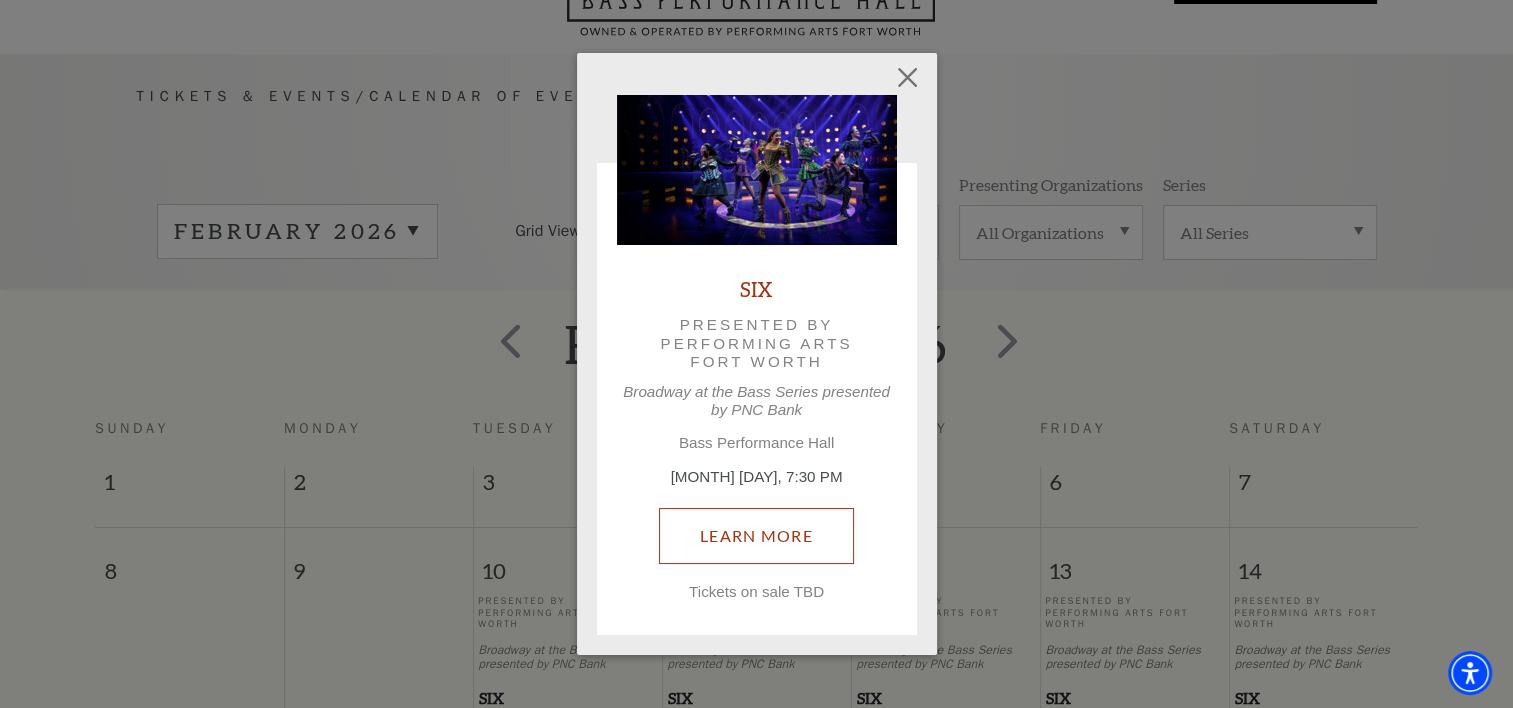 click on "Learn More" at bounding box center (756, 536) 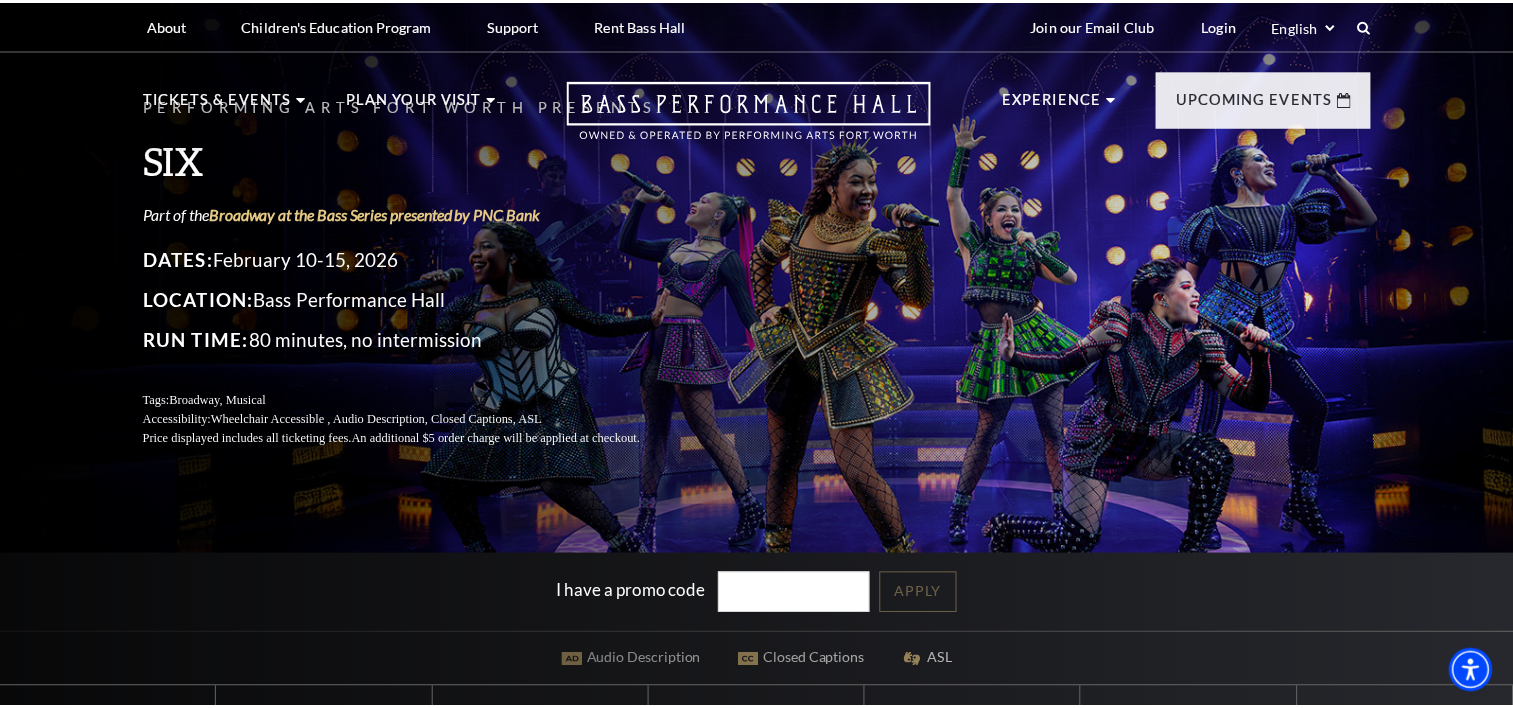 scroll, scrollTop: 0, scrollLeft: 0, axis: both 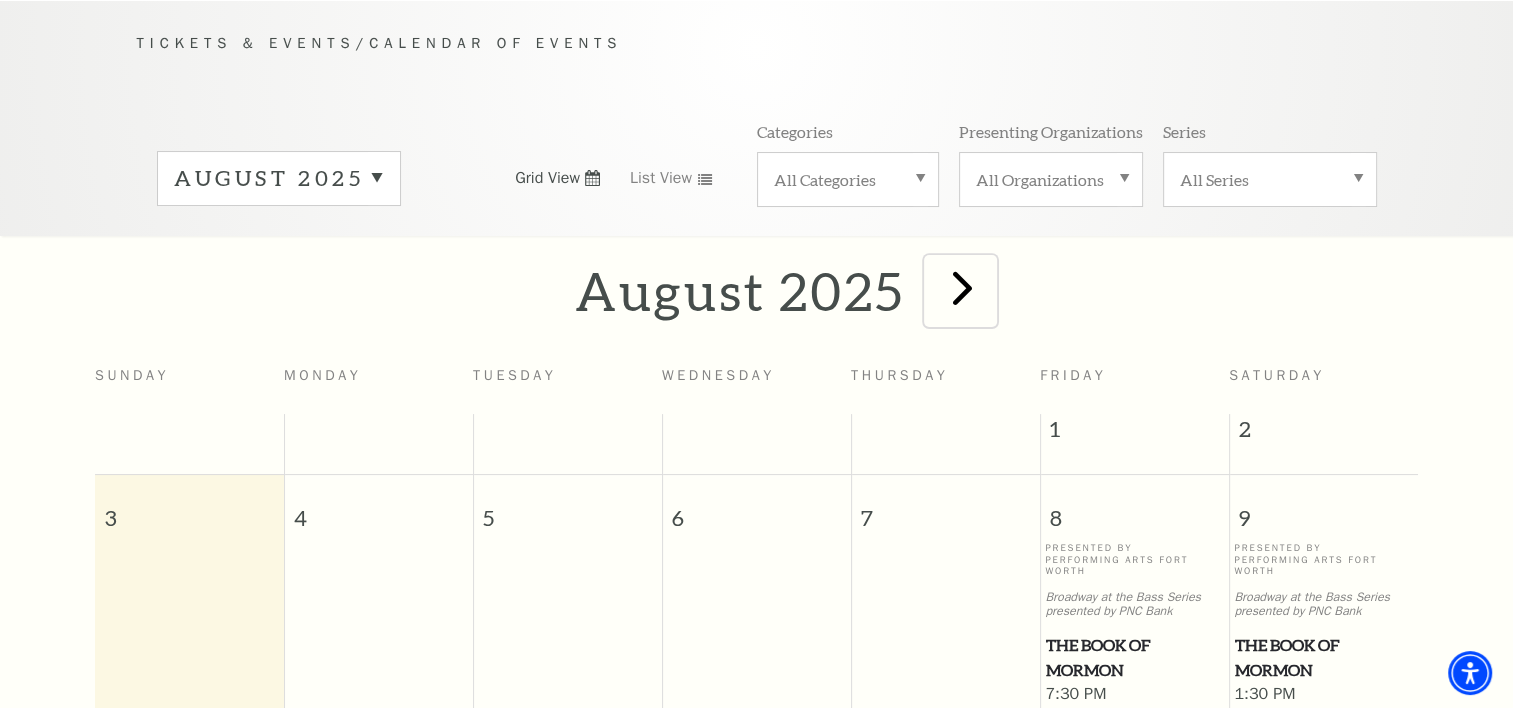 click at bounding box center (962, 287) 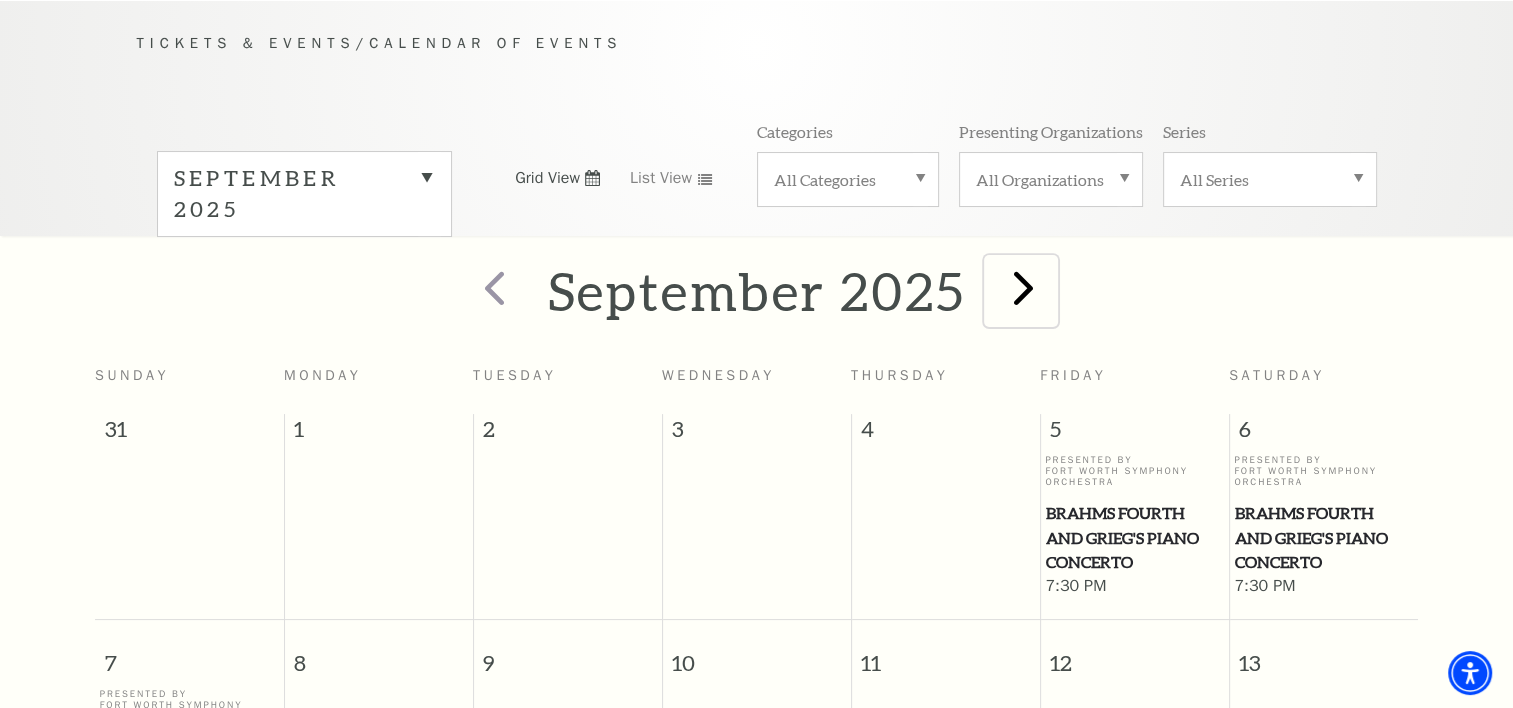 click at bounding box center [1023, 287] 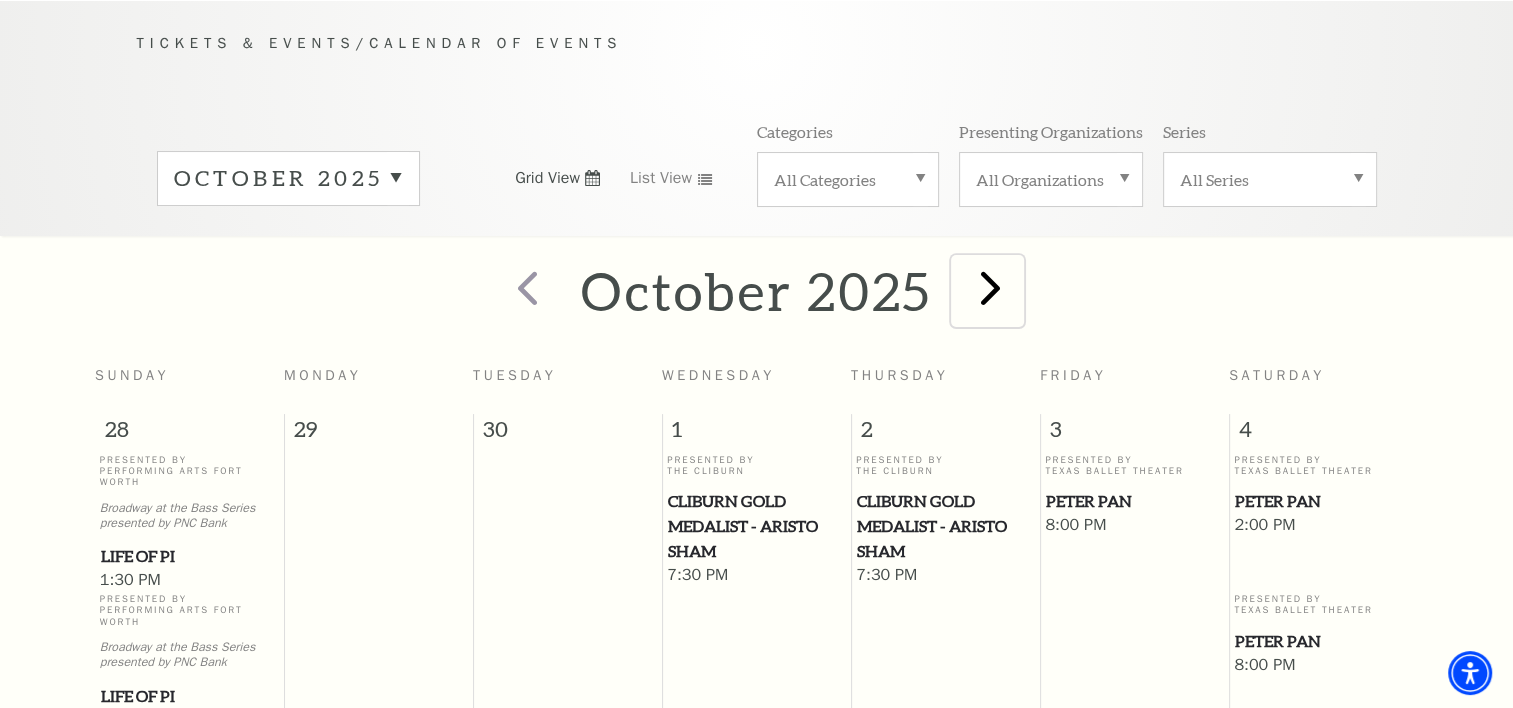 click at bounding box center [990, 287] 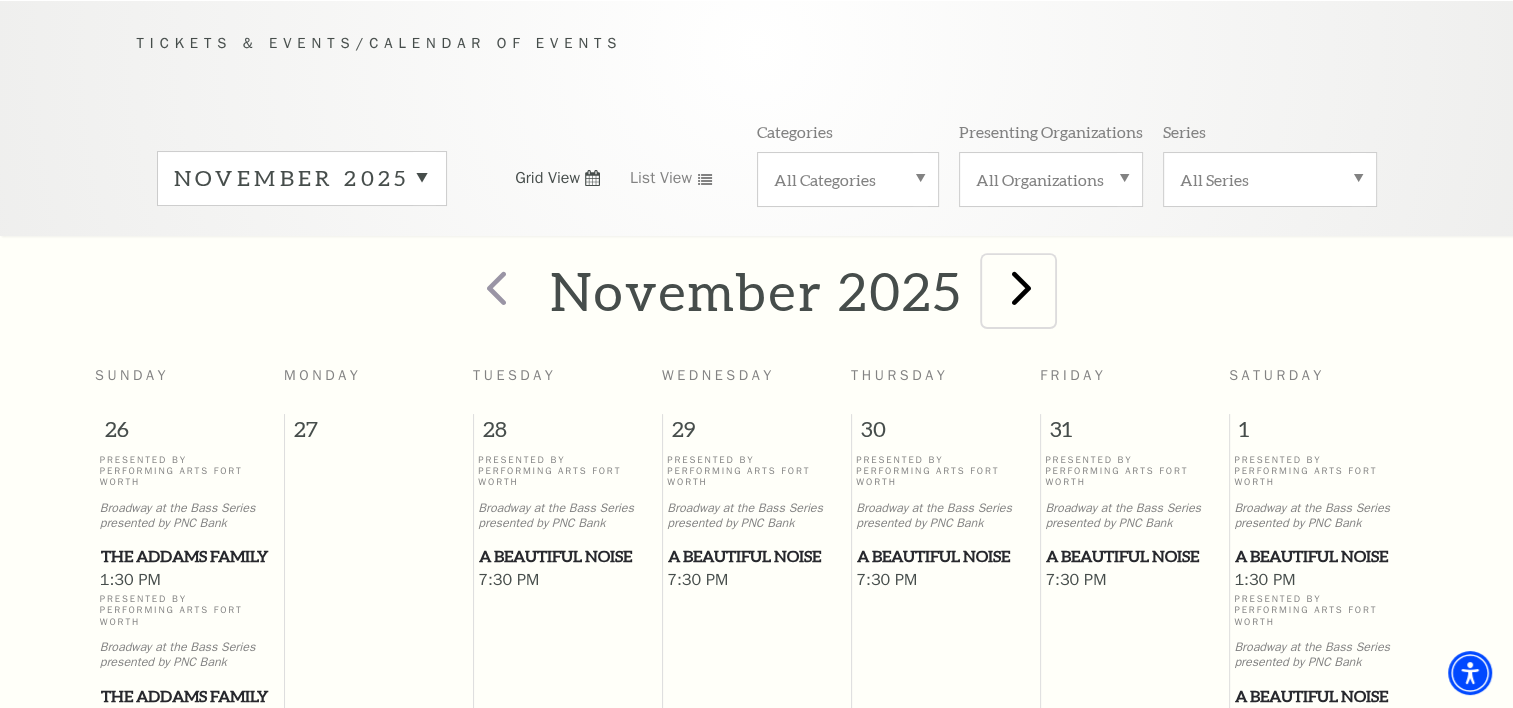click at bounding box center [1021, 287] 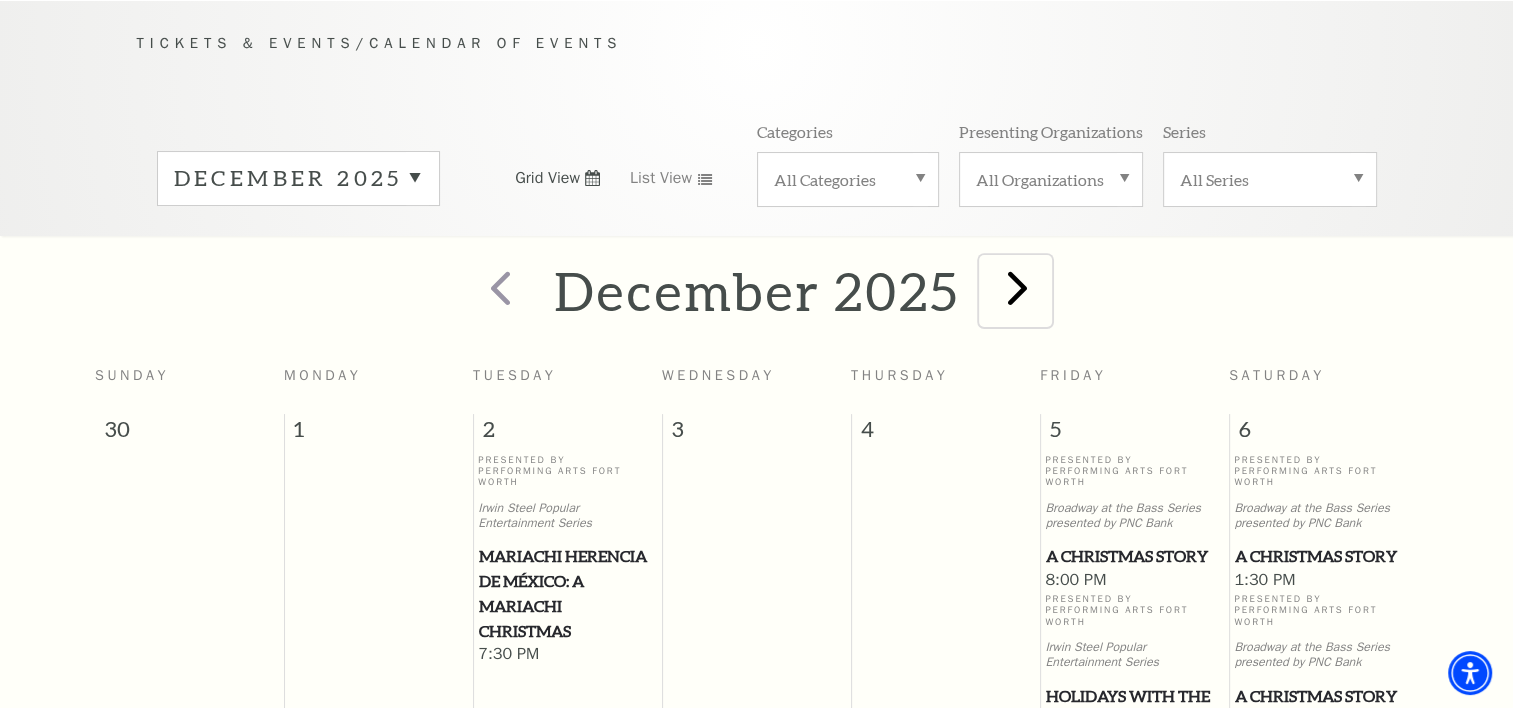 click at bounding box center (1017, 287) 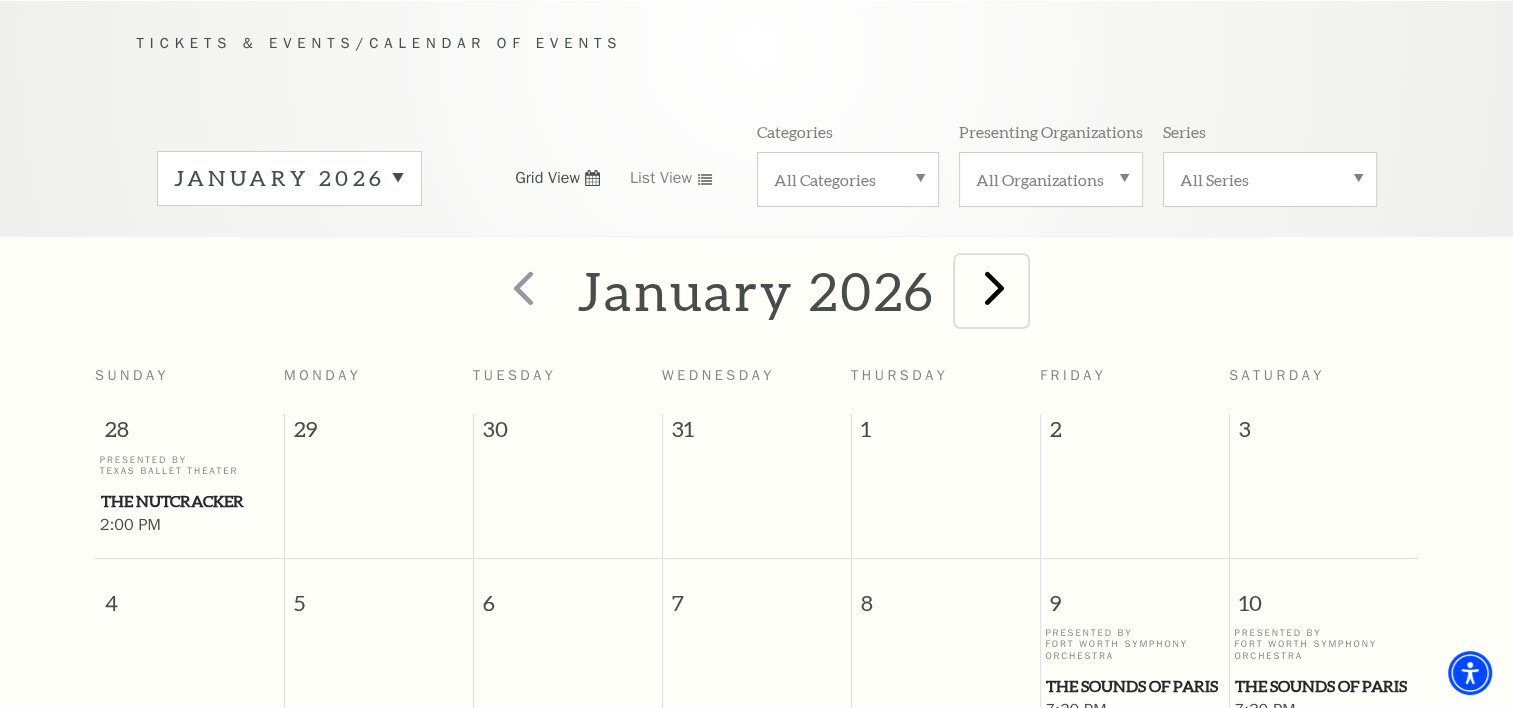 click at bounding box center [994, 287] 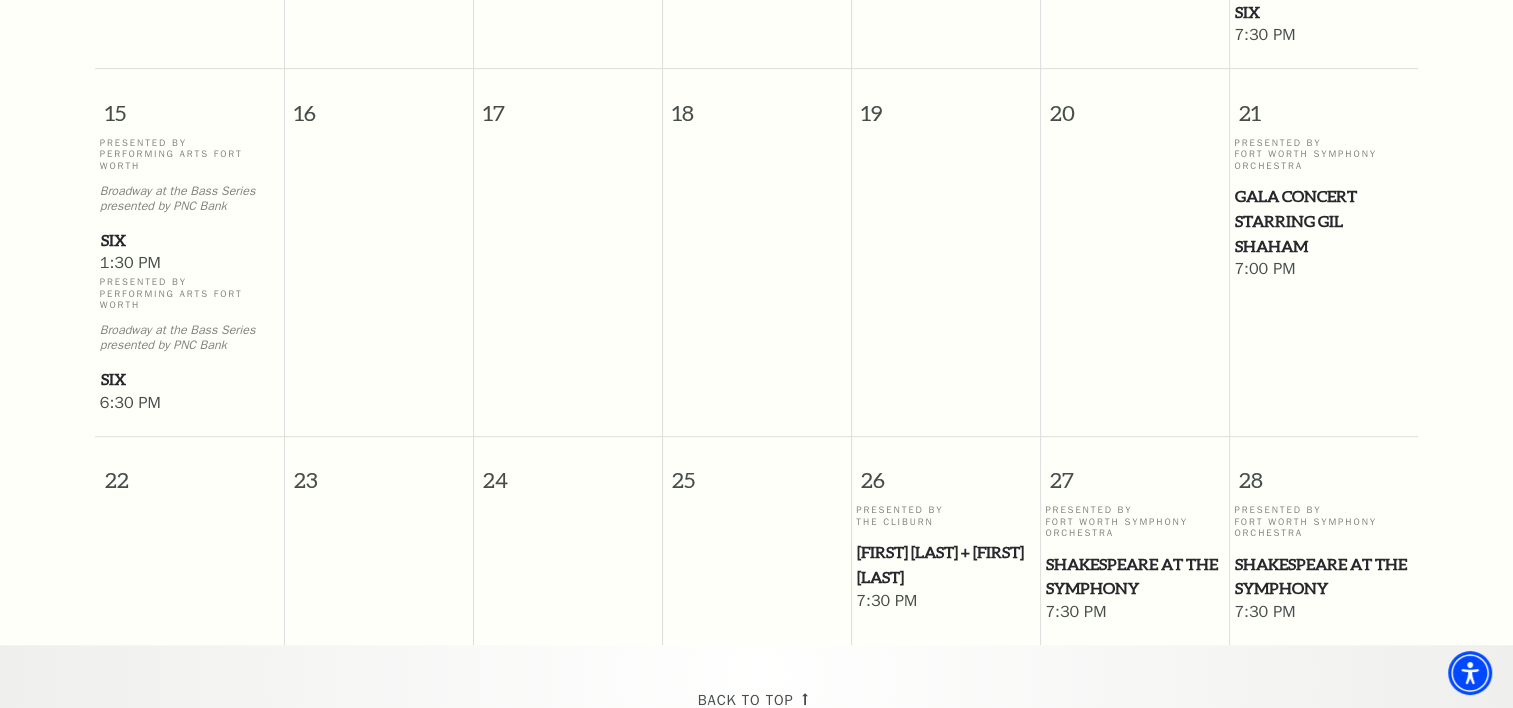 scroll, scrollTop: 1003, scrollLeft: 0, axis: vertical 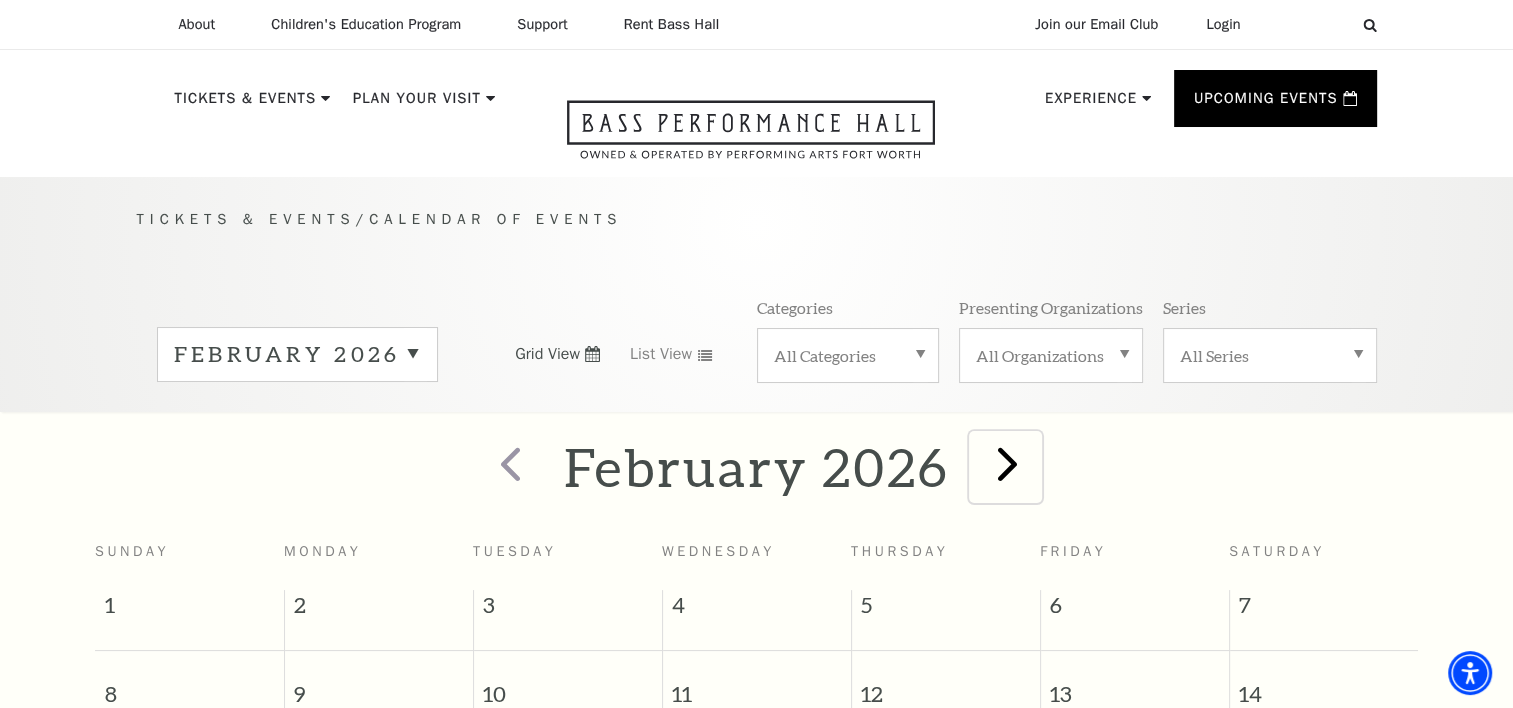 click at bounding box center [1007, 463] 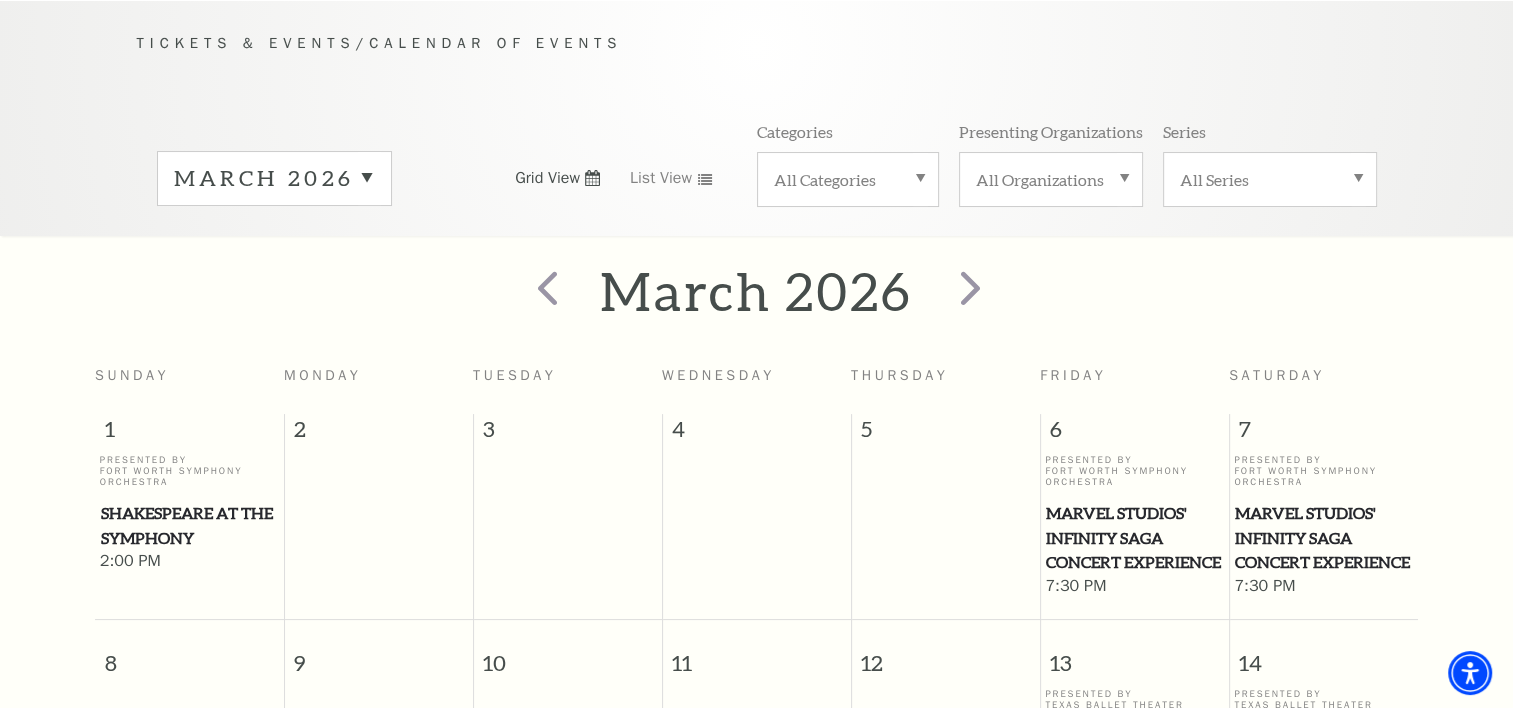 scroll, scrollTop: 0, scrollLeft: 0, axis: both 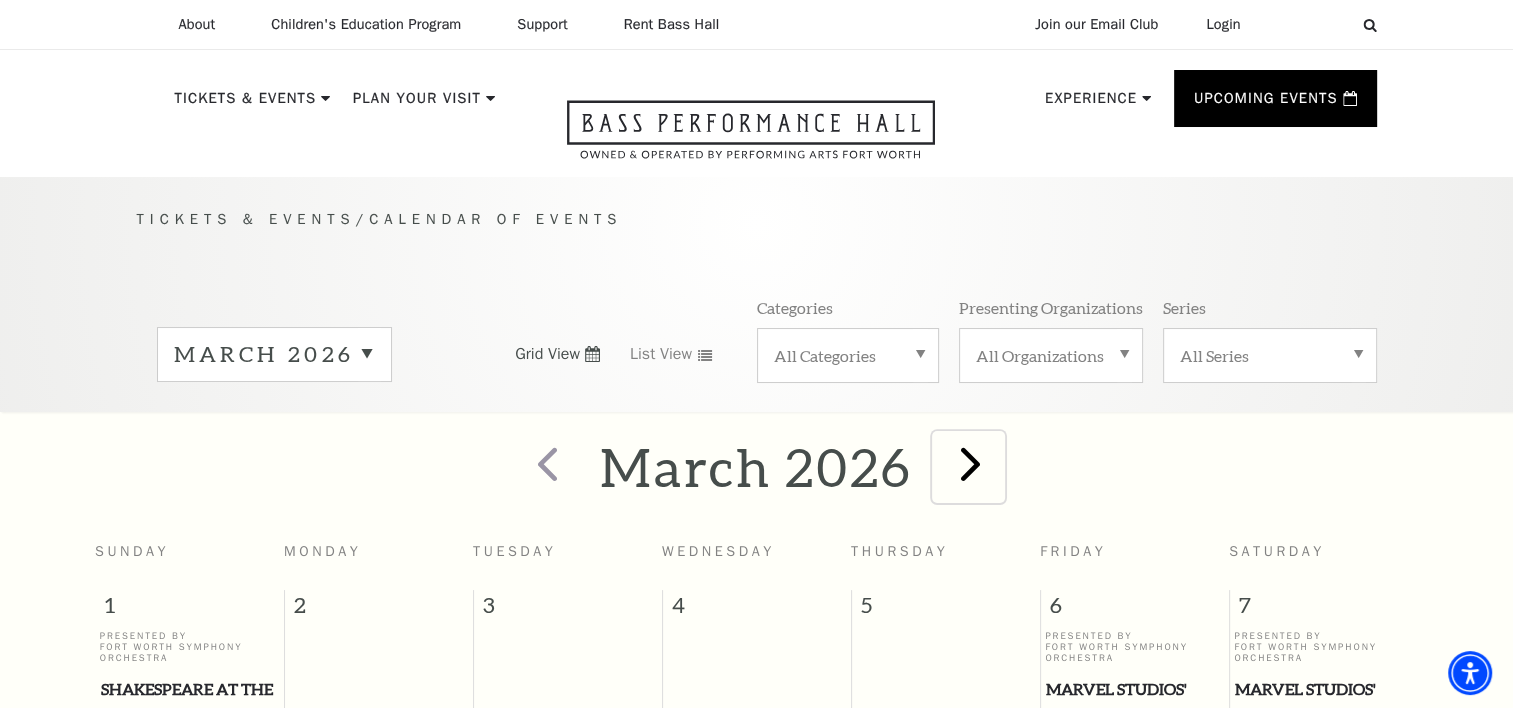 click at bounding box center [970, 463] 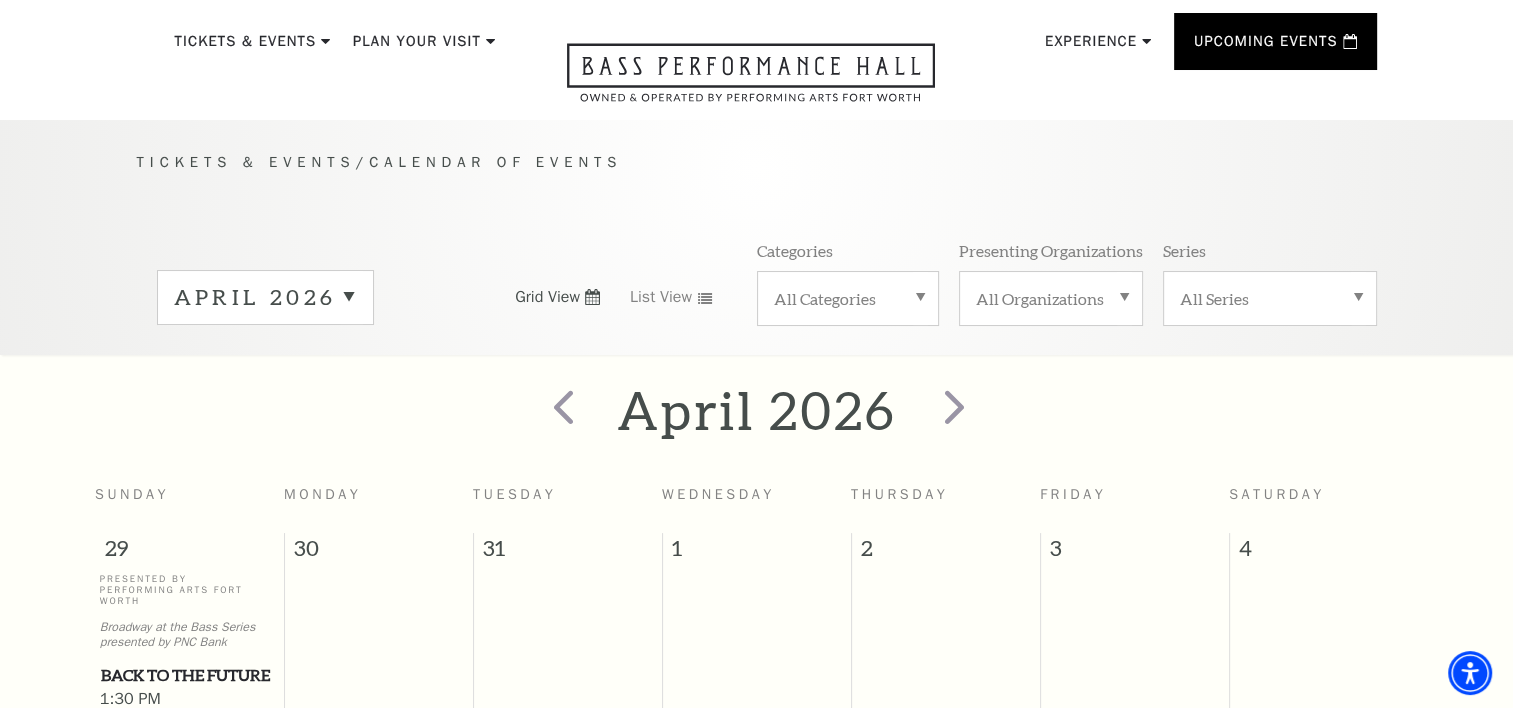 scroll, scrollTop: 0, scrollLeft: 0, axis: both 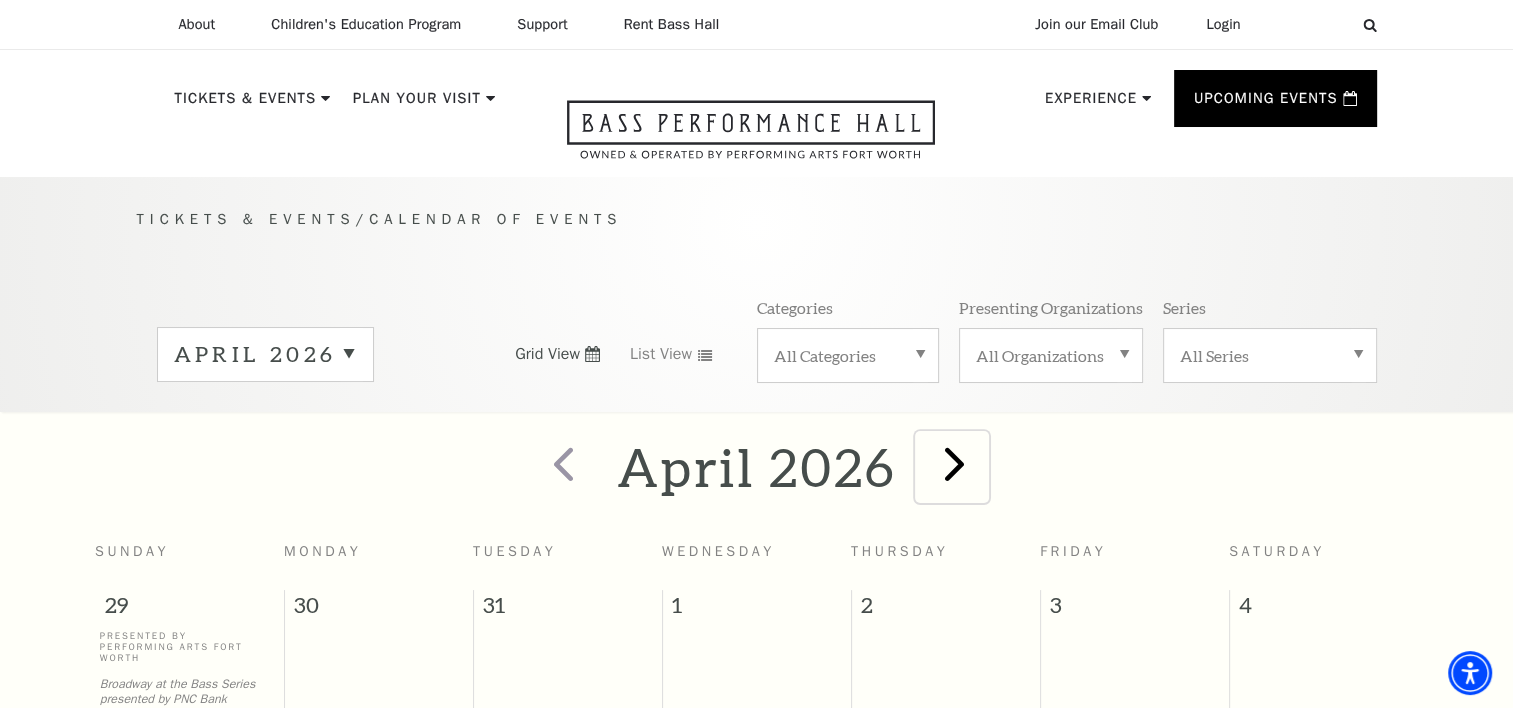 click at bounding box center [954, 463] 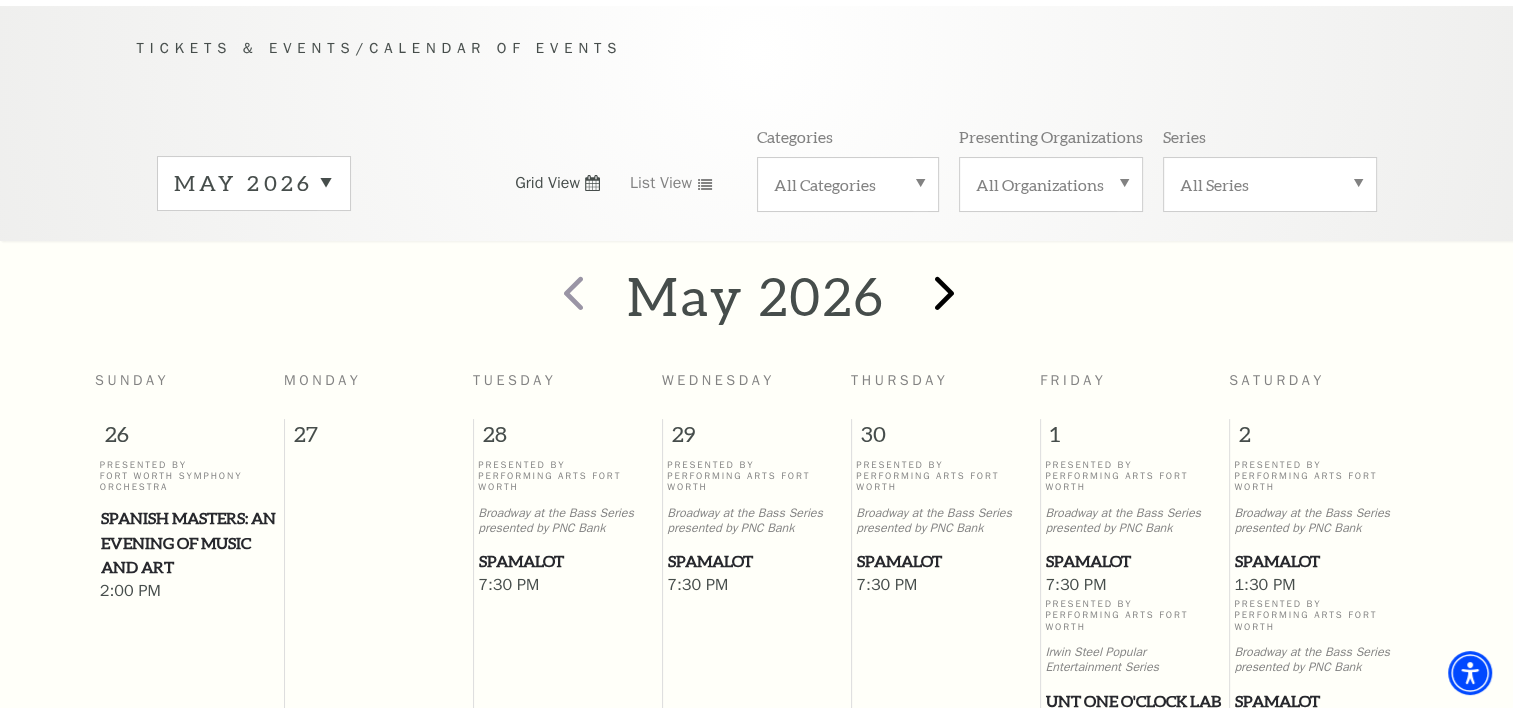 scroll, scrollTop: 176, scrollLeft: 0, axis: vertical 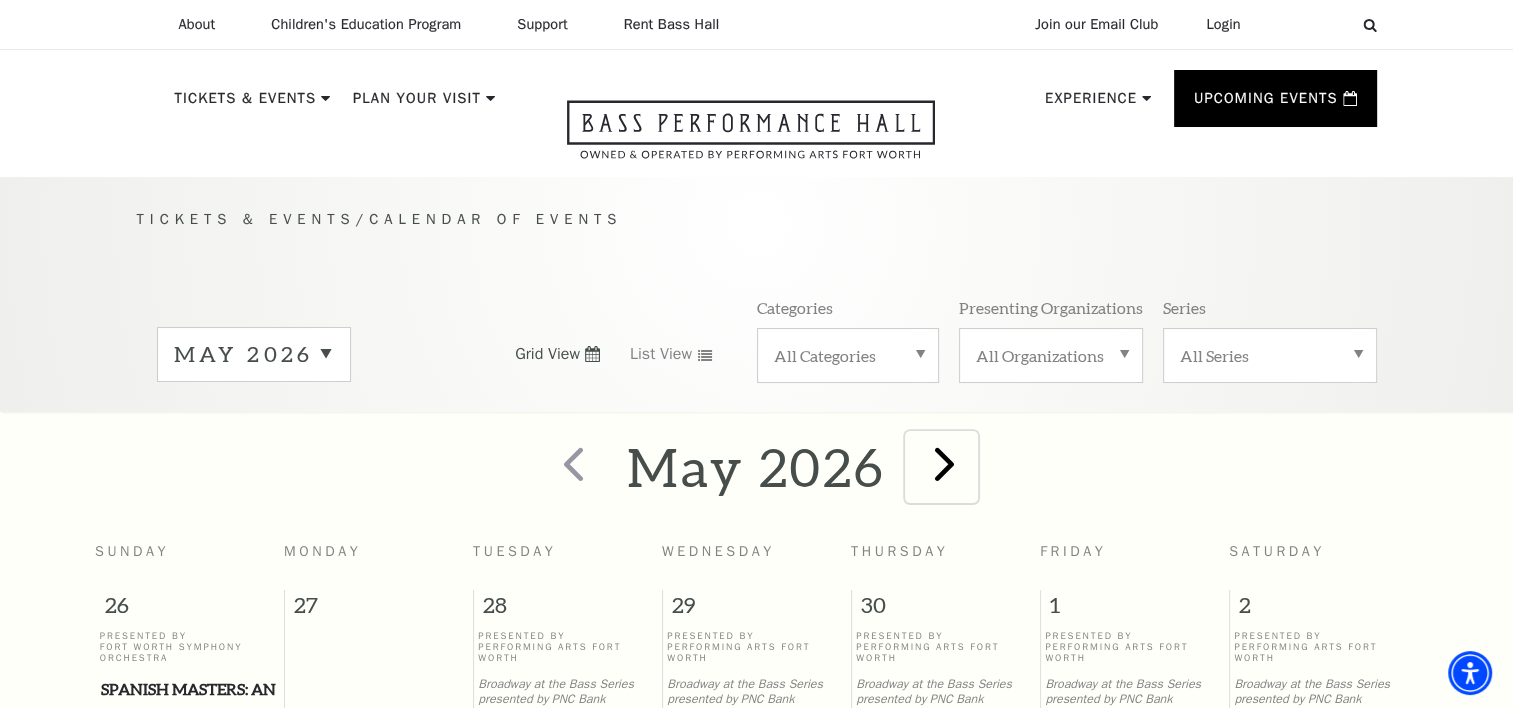 click at bounding box center (943, 463) 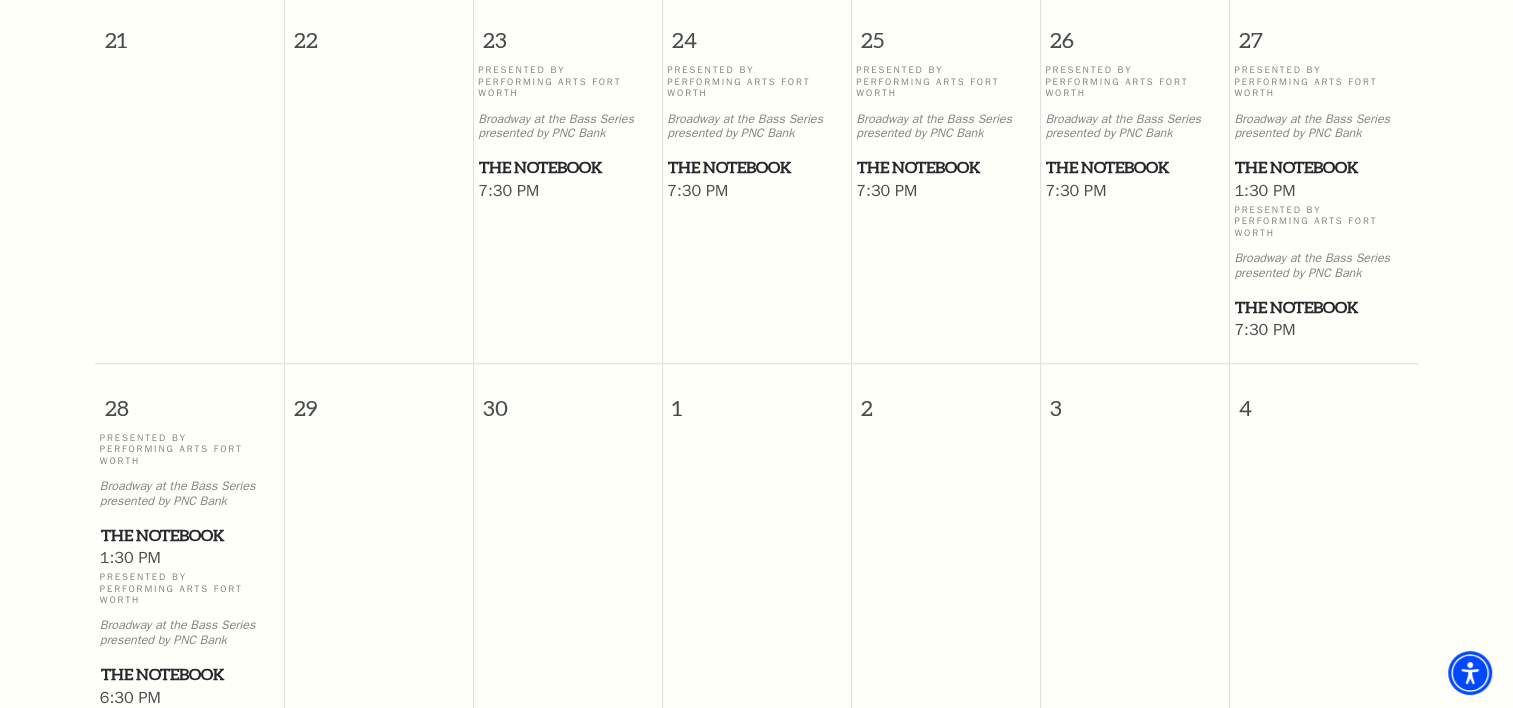 scroll, scrollTop: 1336, scrollLeft: 0, axis: vertical 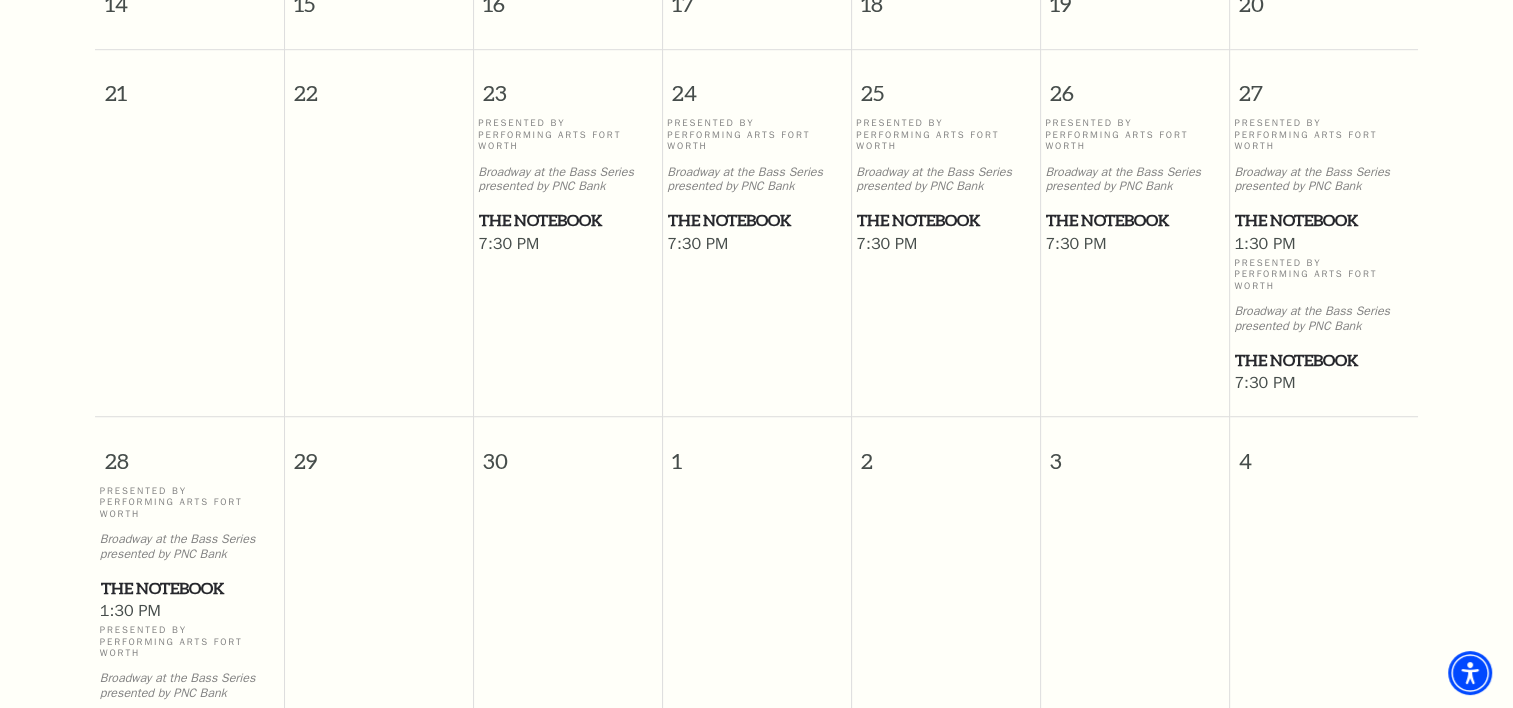 click on "The Notebook" at bounding box center [1134, 220] 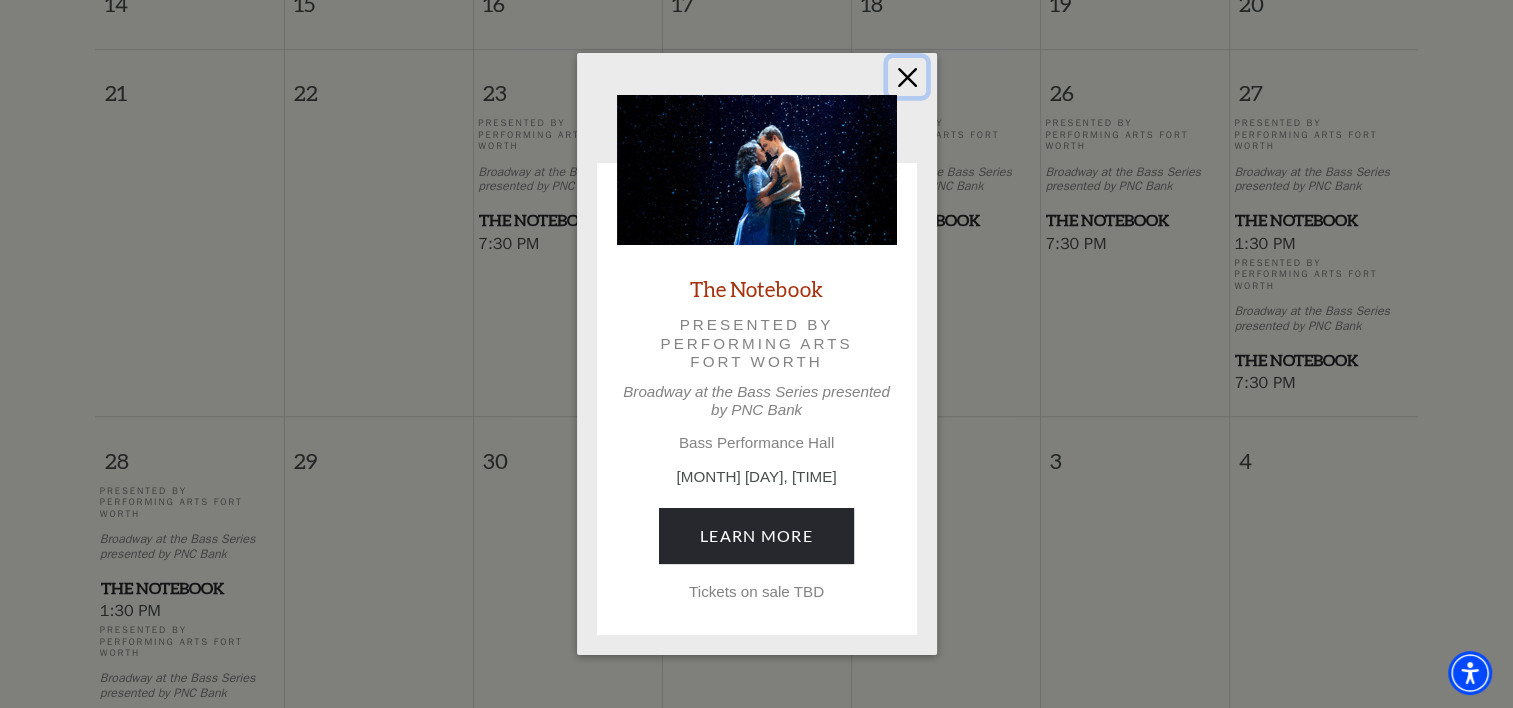 click at bounding box center (907, 77) 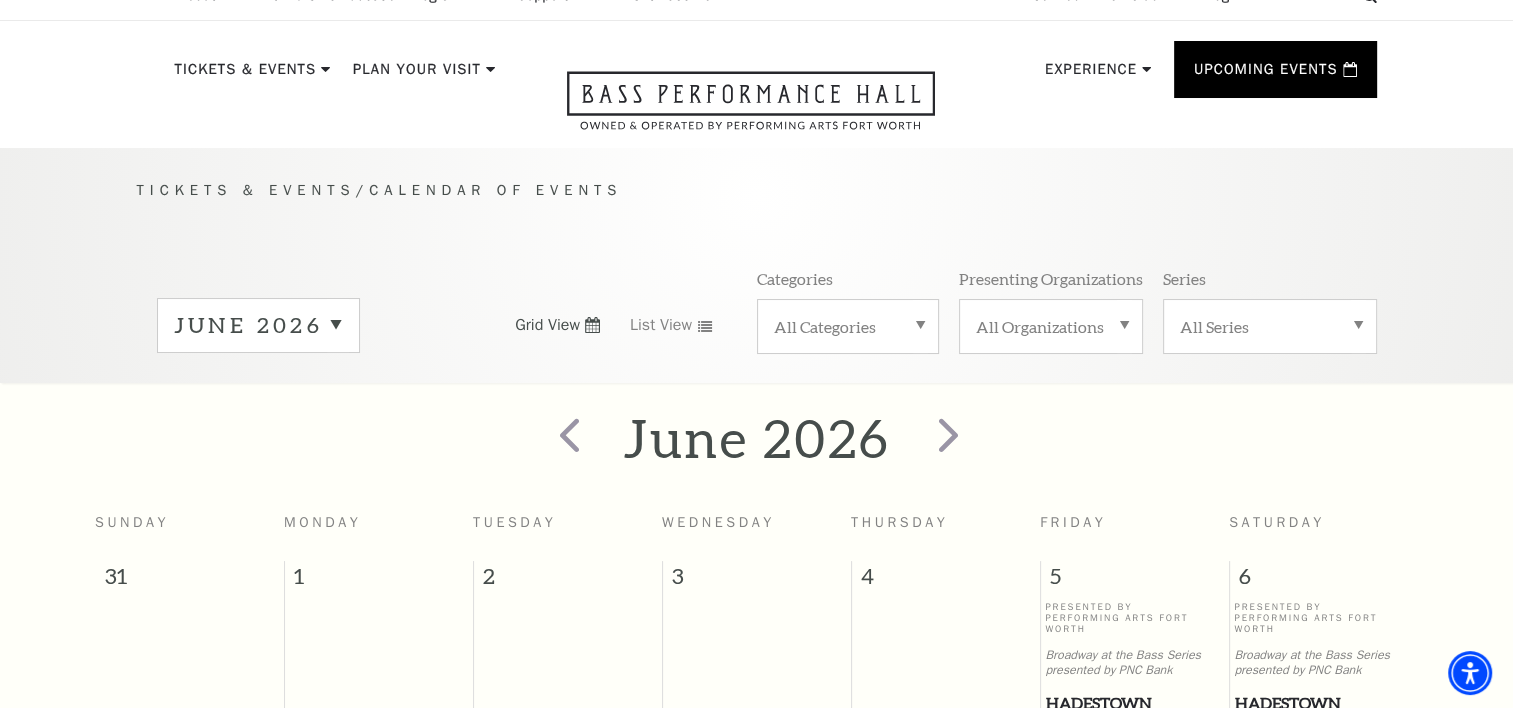 scroll, scrollTop: 0, scrollLeft: 0, axis: both 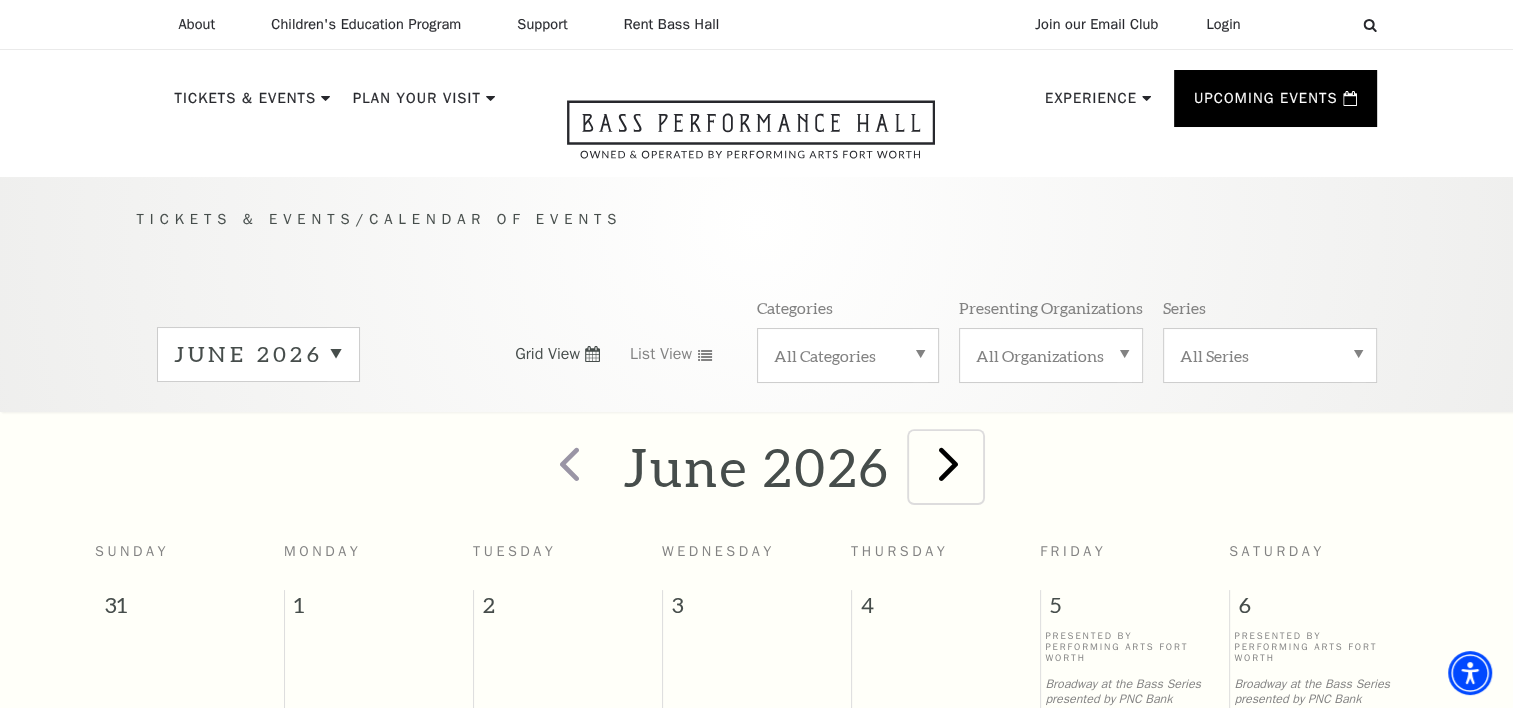 click at bounding box center [948, 463] 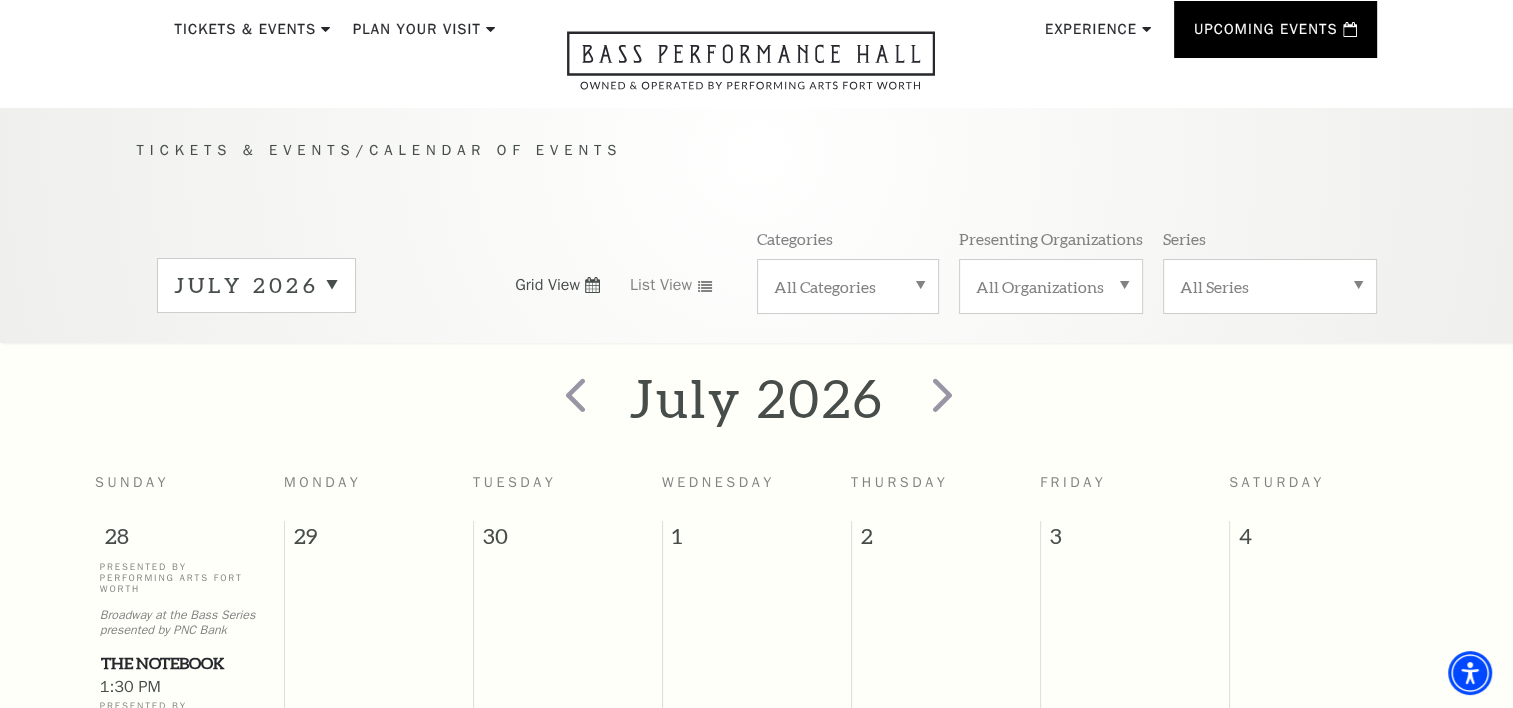 scroll, scrollTop: 0, scrollLeft: 0, axis: both 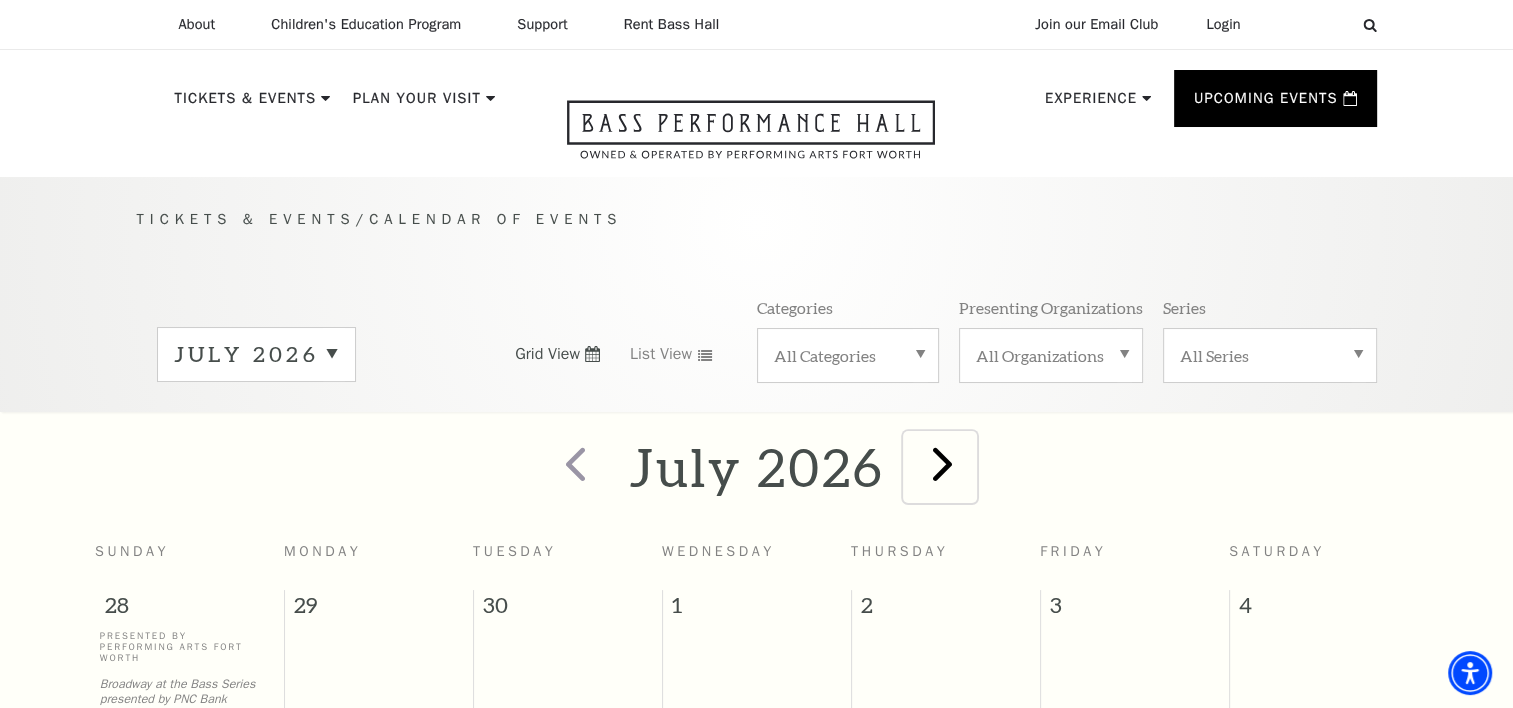 click at bounding box center [942, 463] 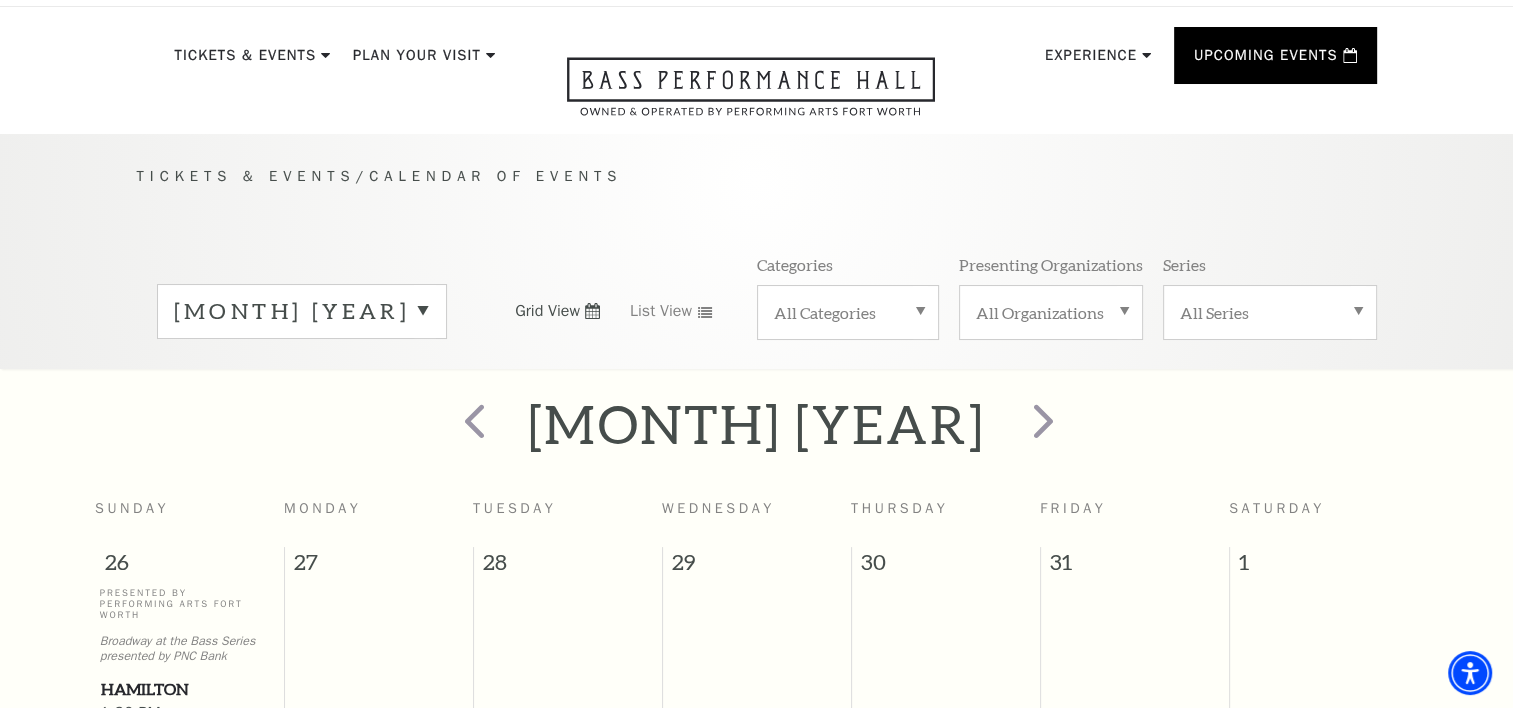 scroll, scrollTop: 0, scrollLeft: 0, axis: both 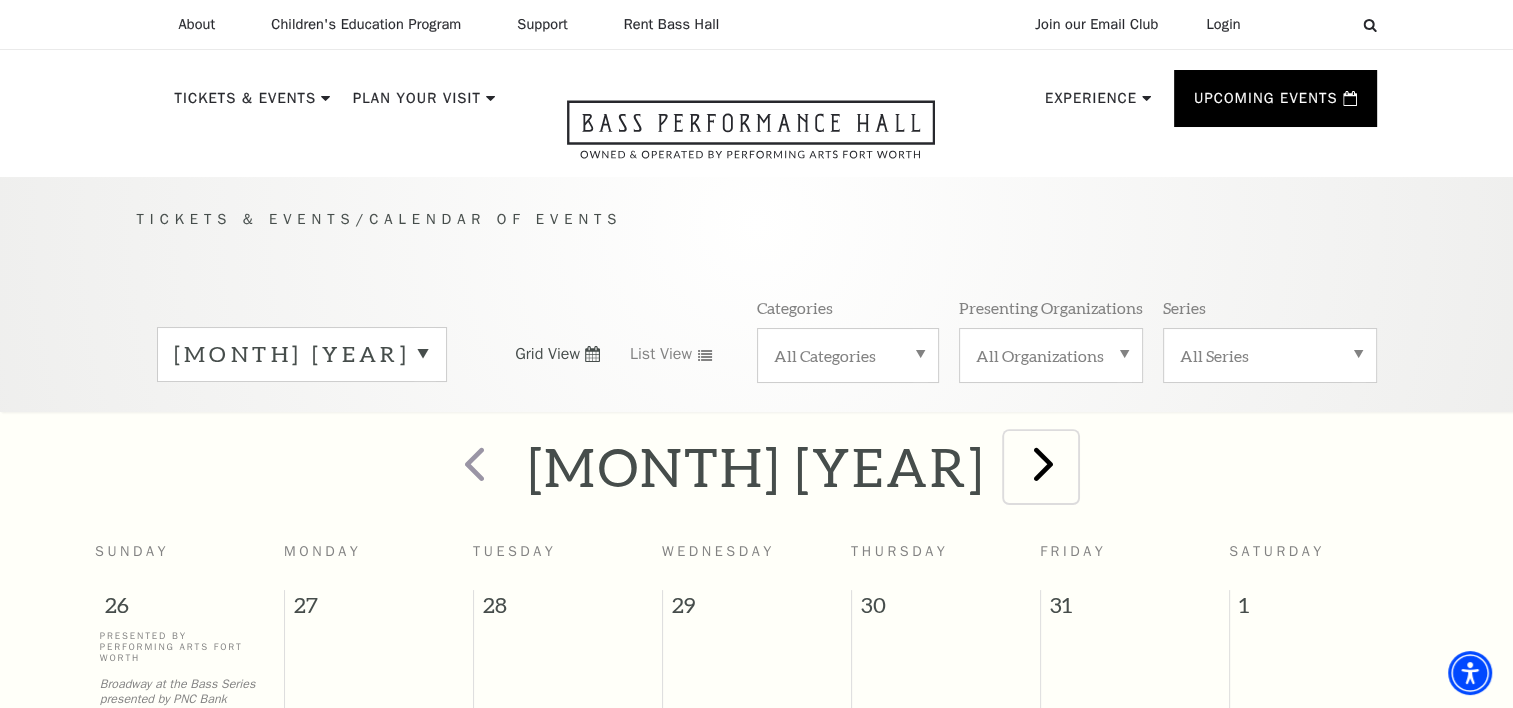 click at bounding box center (1043, 463) 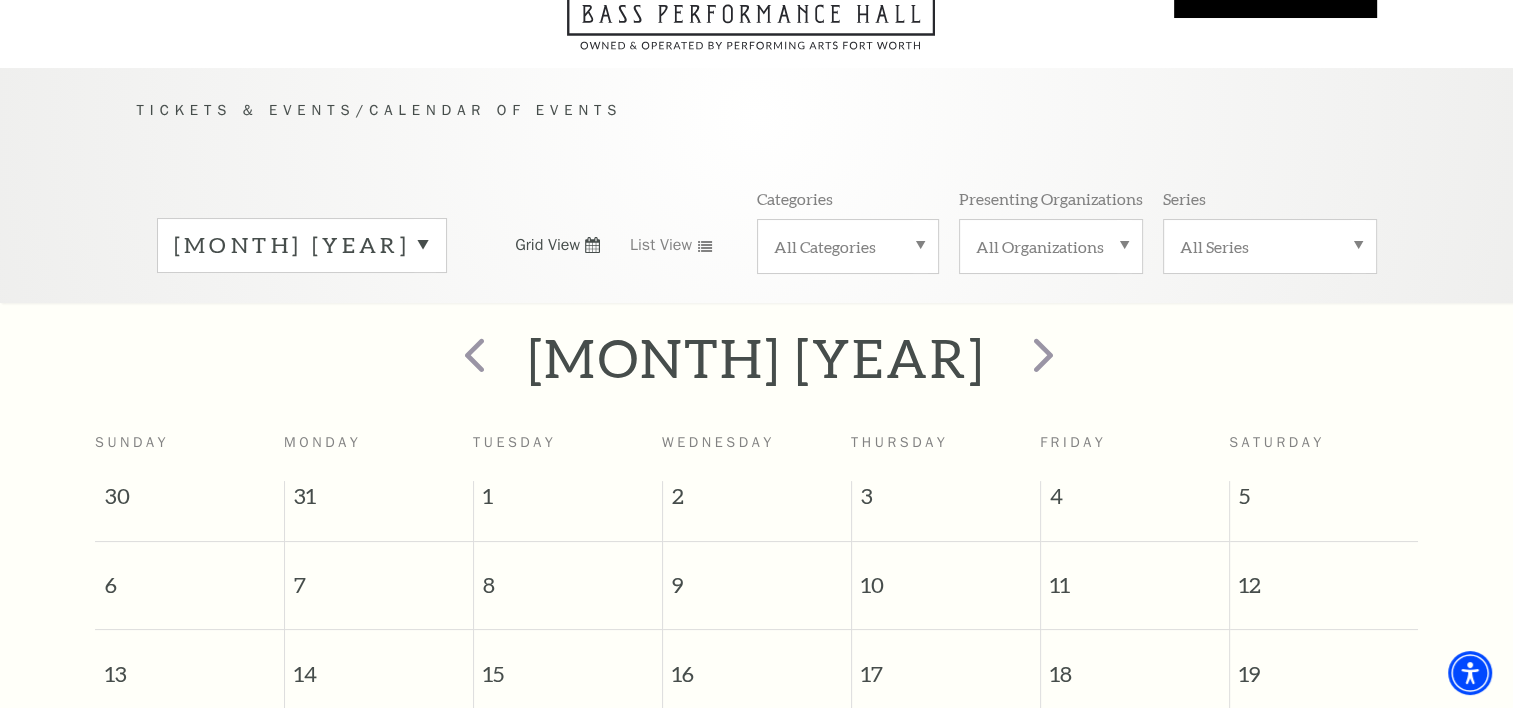 scroll, scrollTop: 0, scrollLeft: 0, axis: both 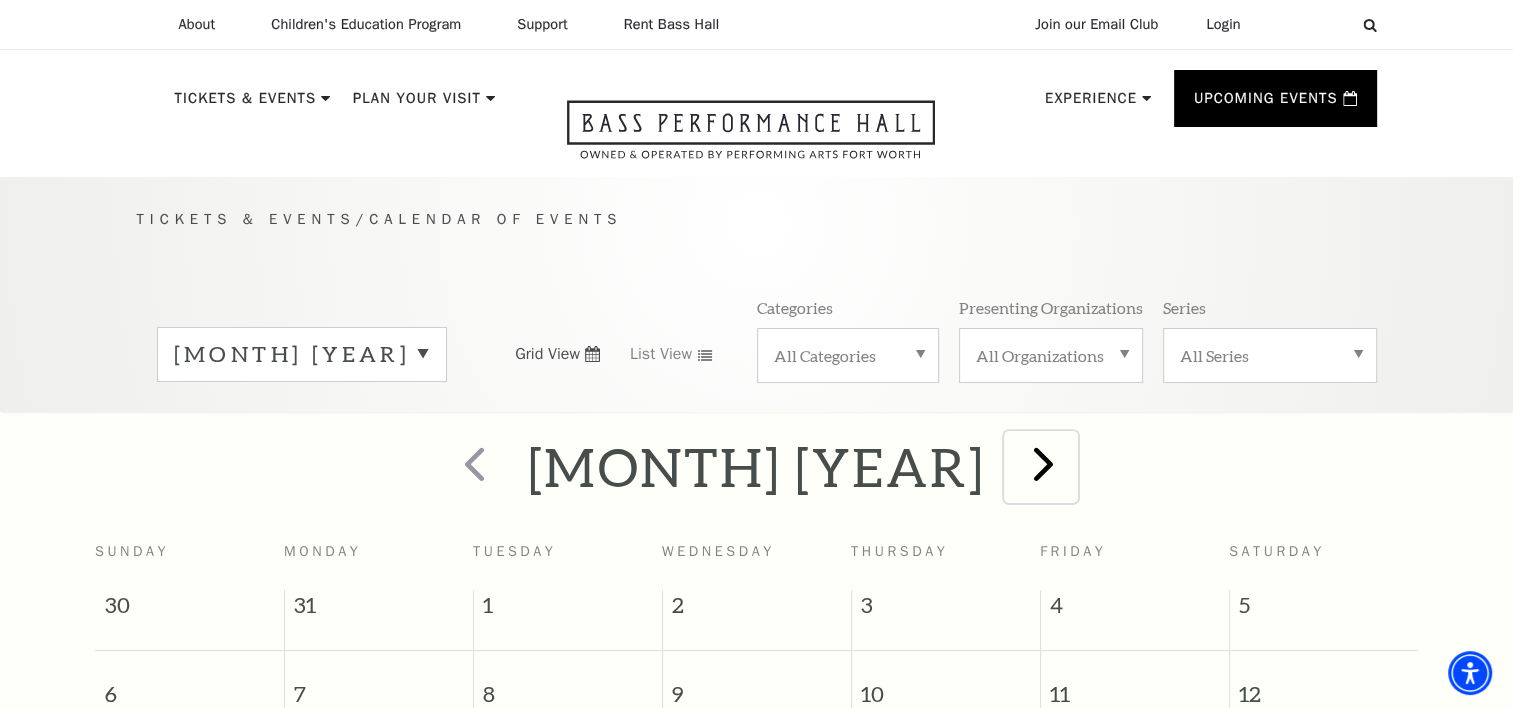 click at bounding box center (1043, 463) 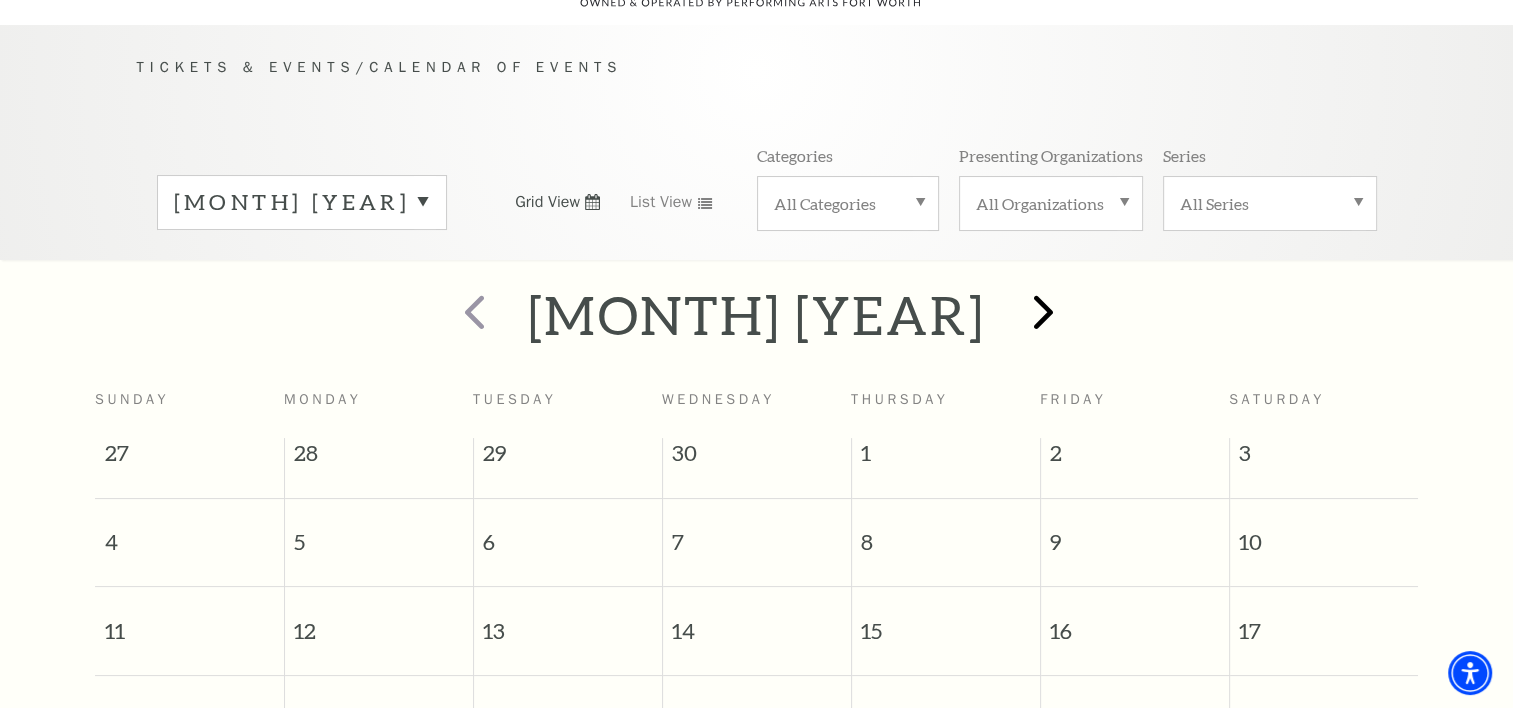 scroll, scrollTop: 176, scrollLeft: 0, axis: vertical 